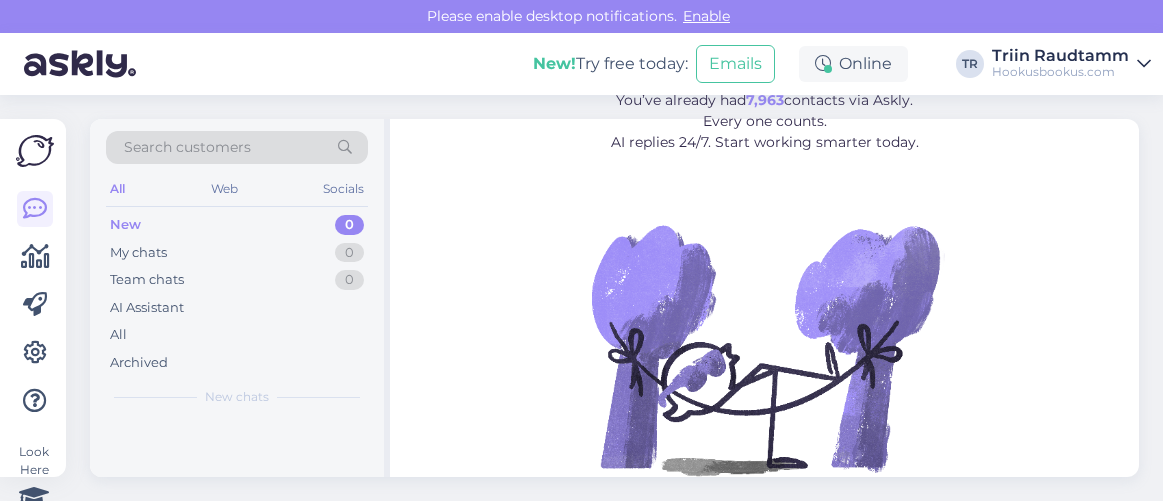 scroll, scrollTop: 0, scrollLeft: 0, axis: both 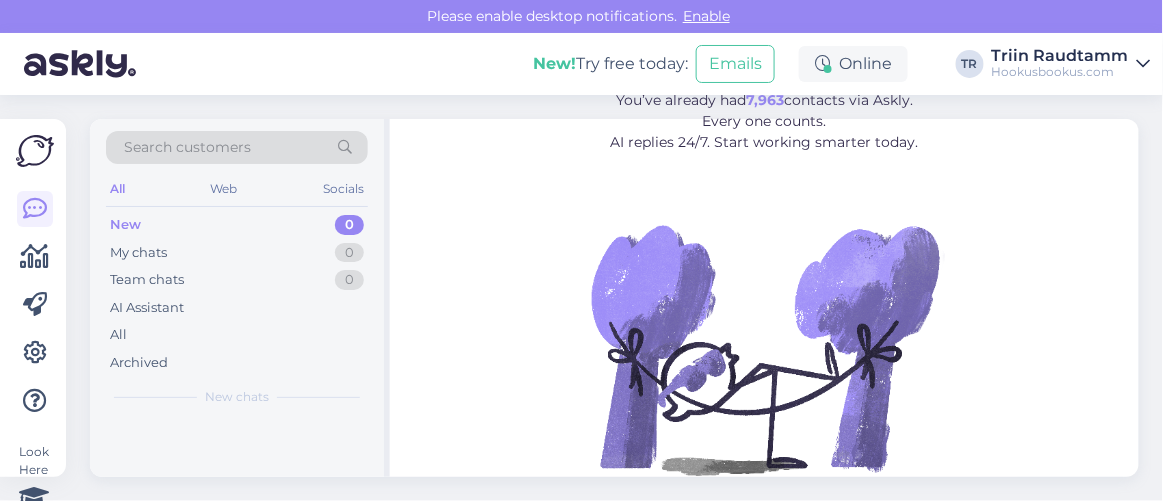 click on "Leave repetitive questions to AI. You’ve already had  7,963  contacts via Askly. Every one counts.  AI replies 24/7. Start working smarter today." at bounding box center [764, 290] 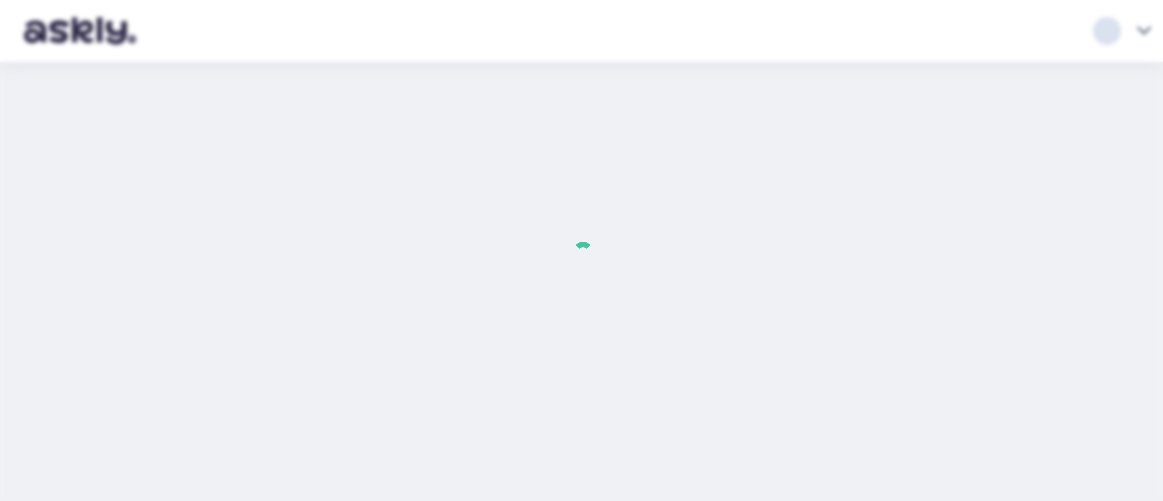 scroll, scrollTop: 0, scrollLeft: 0, axis: both 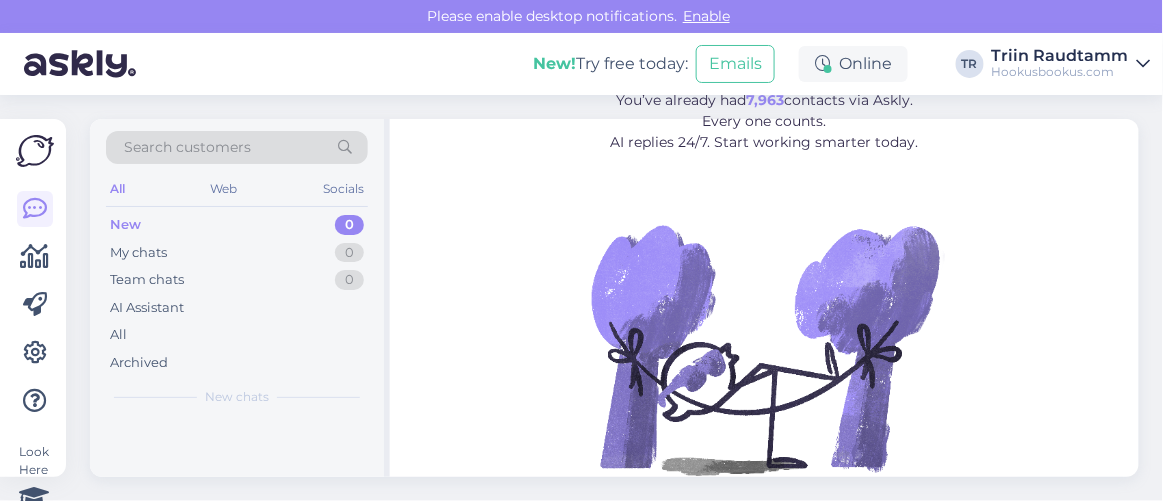 click on "Leave repetitive questions to AI. You’ve already had  7,963  contacts via Askly. Every one counts.  AI replies 24/7. Start working smarter today." at bounding box center (764, 290) 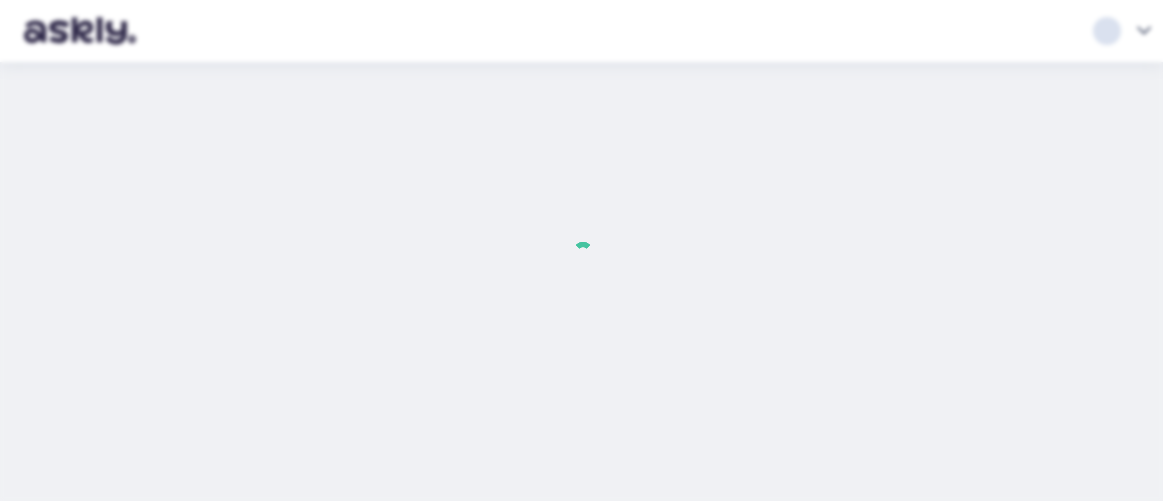 scroll, scrollTop: 0, scrollLeft: 0, axis: both 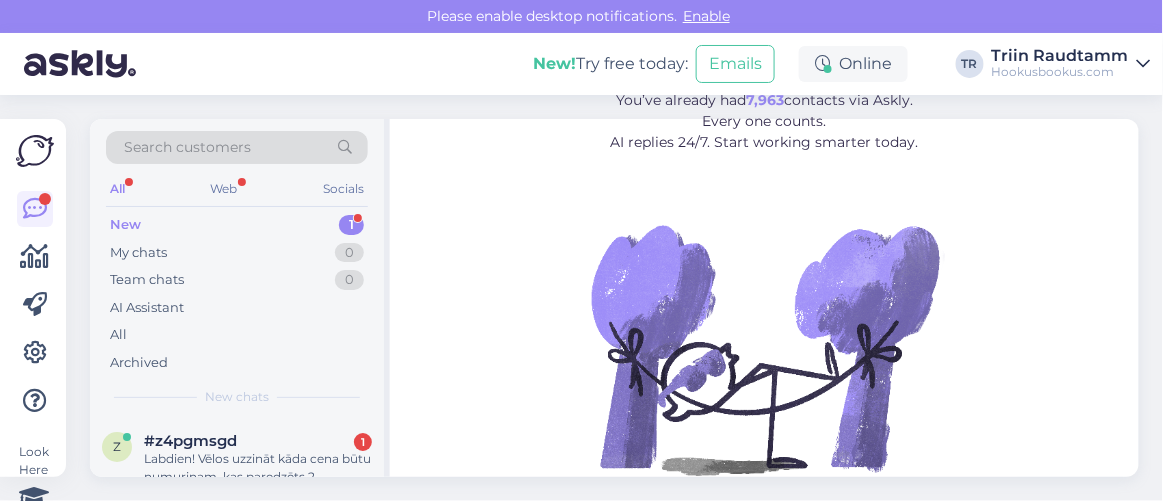 click on "Labdien! Vēlos uzzināt kāda cena būtu numuriņam, kas paredzēts 2 pieaugušajiem un 3 bērniem uz 3 naktīm no 15.11.-18.11. Cenā iekļaujot brokastis, SPA un neierobežotu akvaparku!" at bounding box center [258, 468] 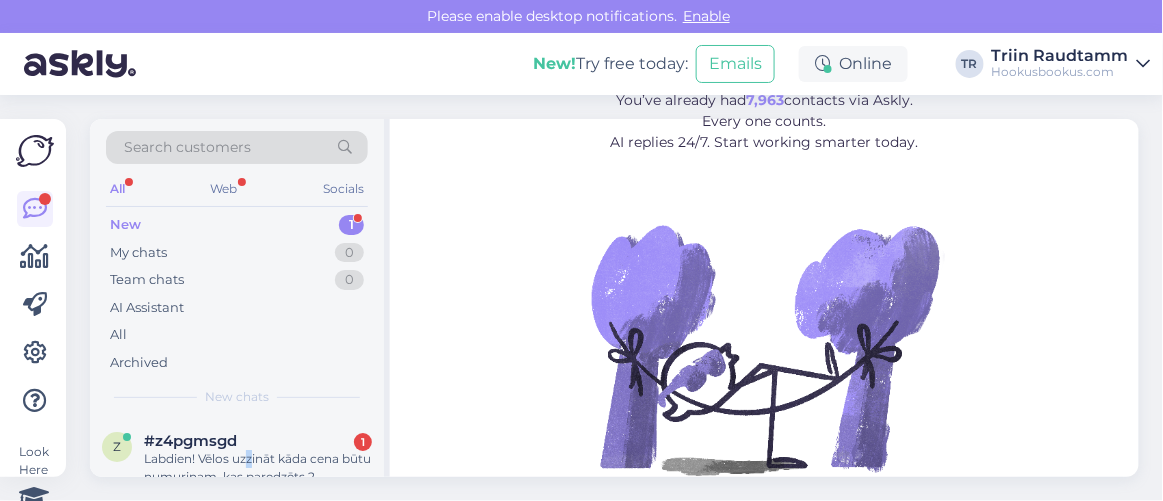 scroll, scrollTop: 80, scrollLeft: 0, axis: vertical 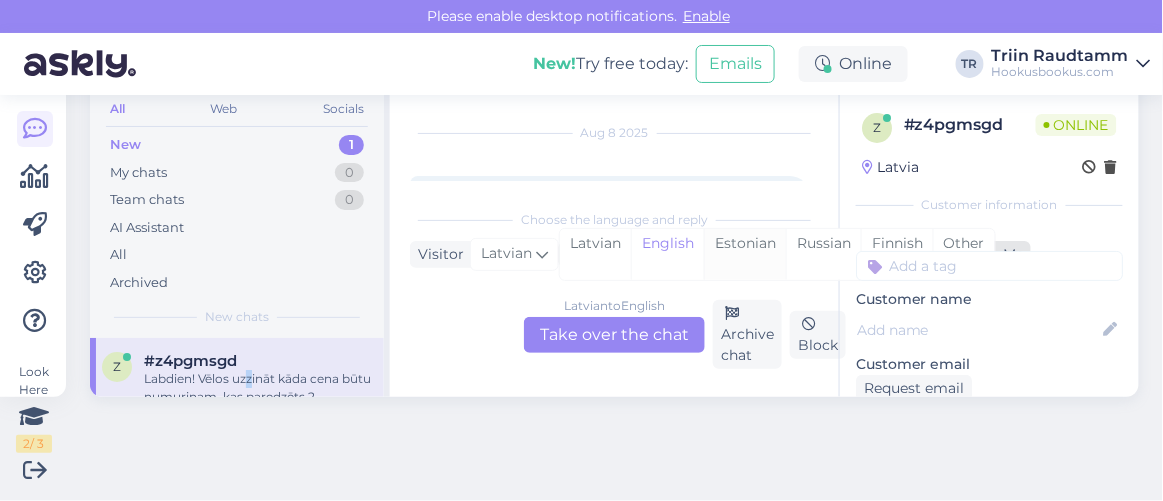 click on "Estonian" at bounding box center [745, 254] 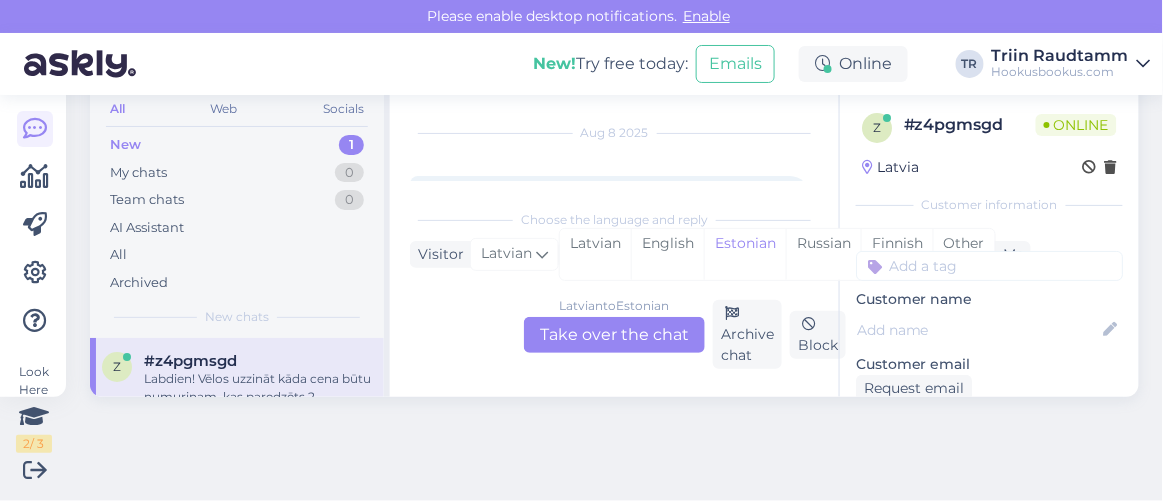 click on "Latvian  to  Estonian Take over the chat" at bounding box center (614, 335) 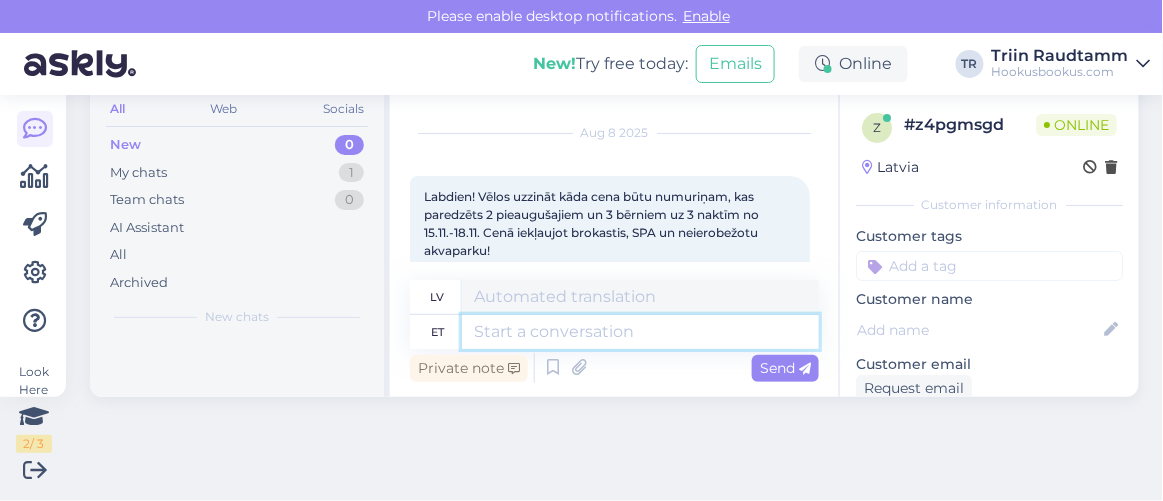 click at bounding box center [640, 332] 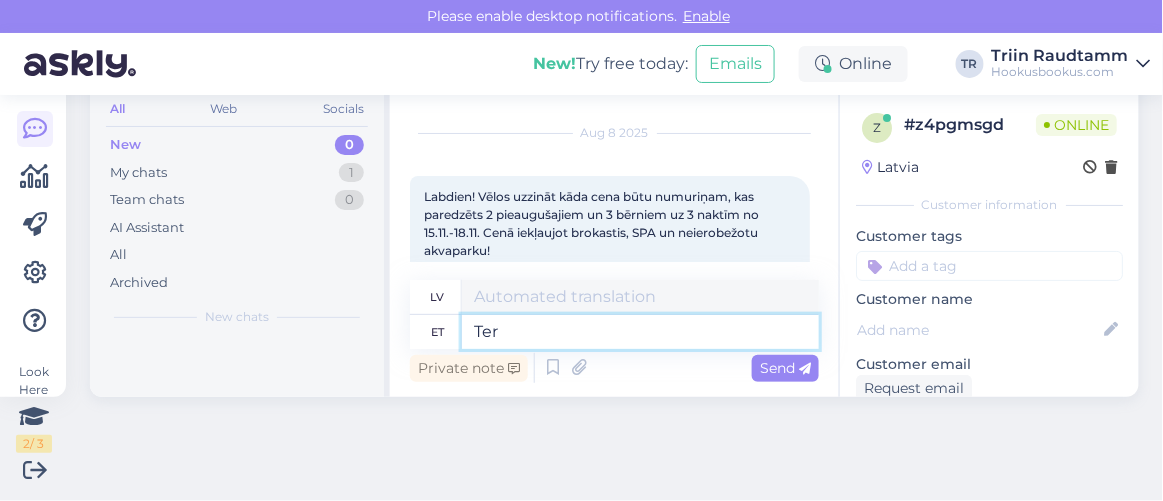 type on "Tere" 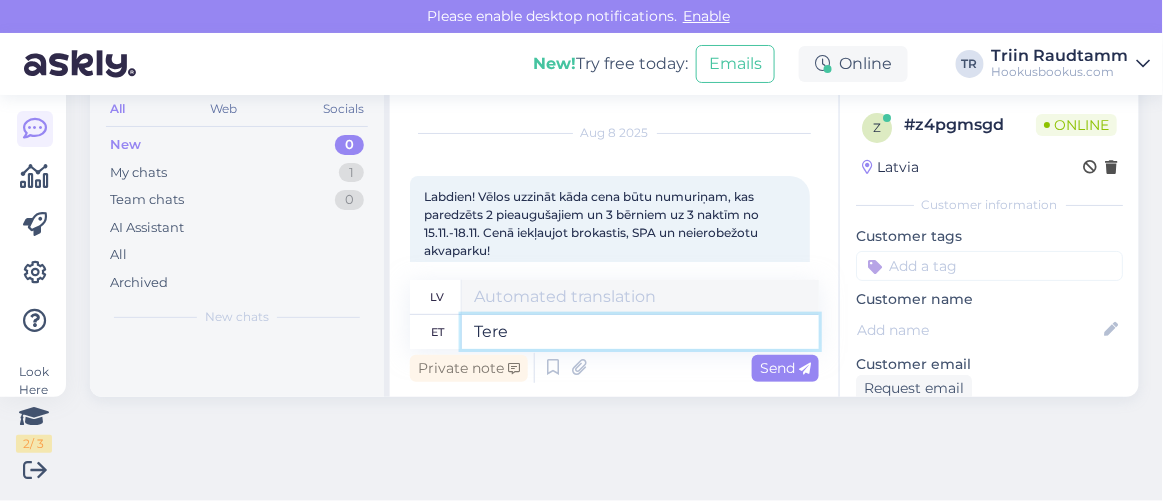 type on "Sveiki" 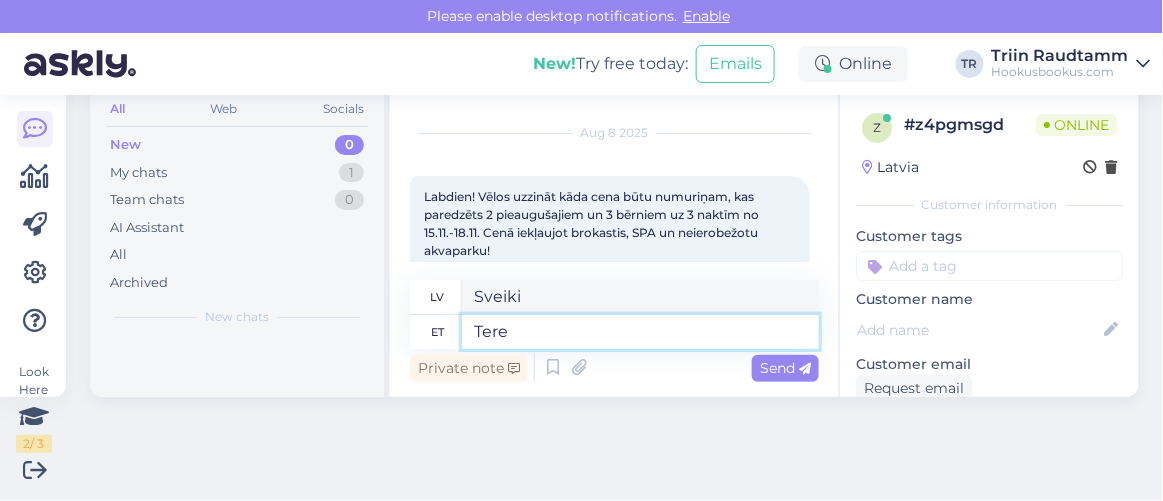type 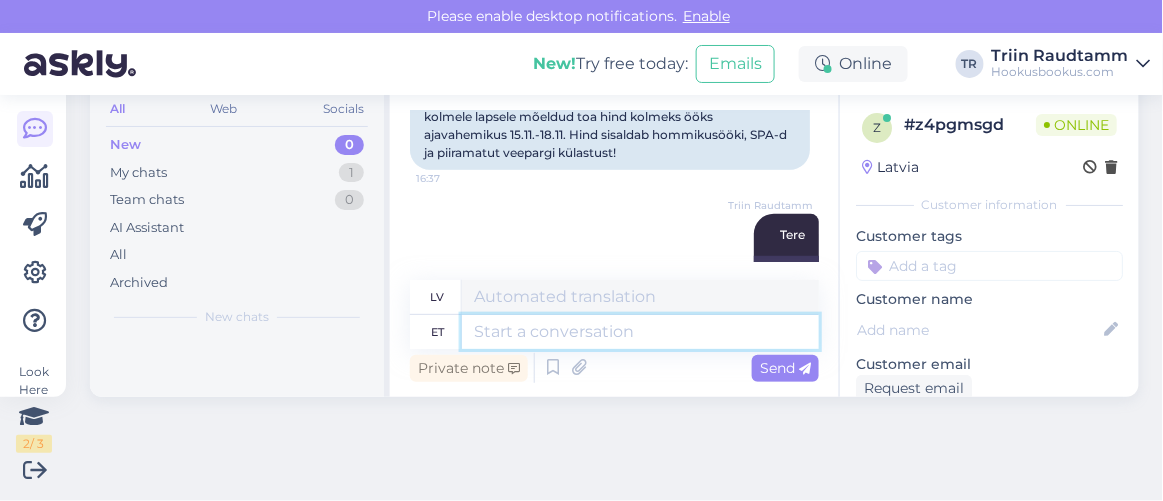 scroll, scrollTop: 189, scrollLeft: 0, axis: vertical 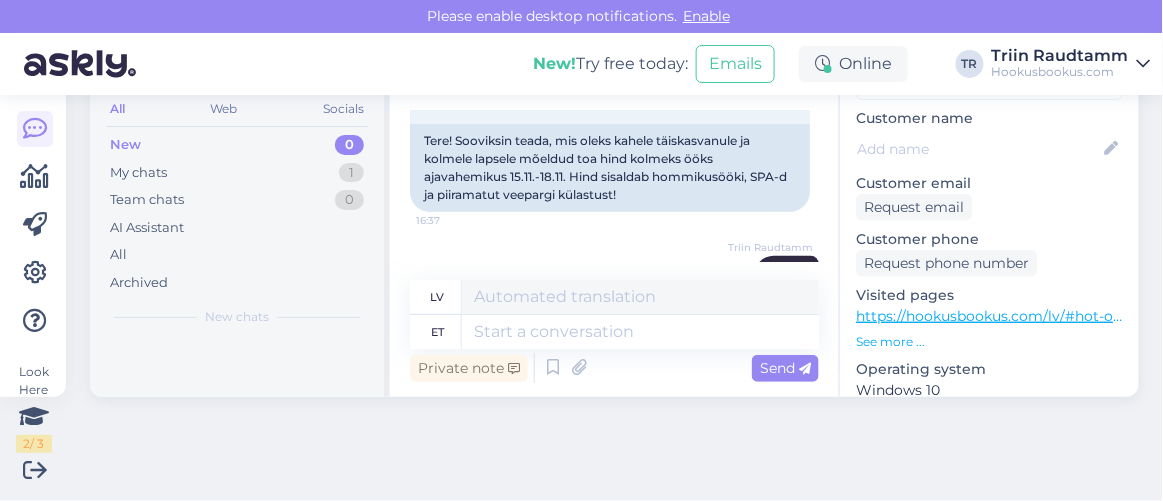 click on "https://hookusbookus.com/lv/#hot-offers" at bounding box center (1000, 316) 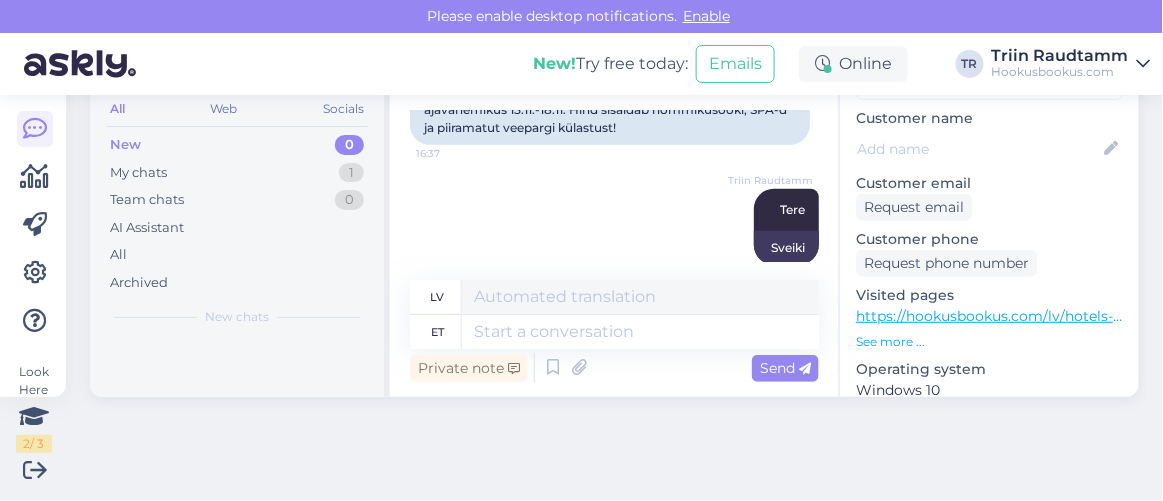 scroll, scrollTop: 280, scrollLeft: 0, axis: vertical 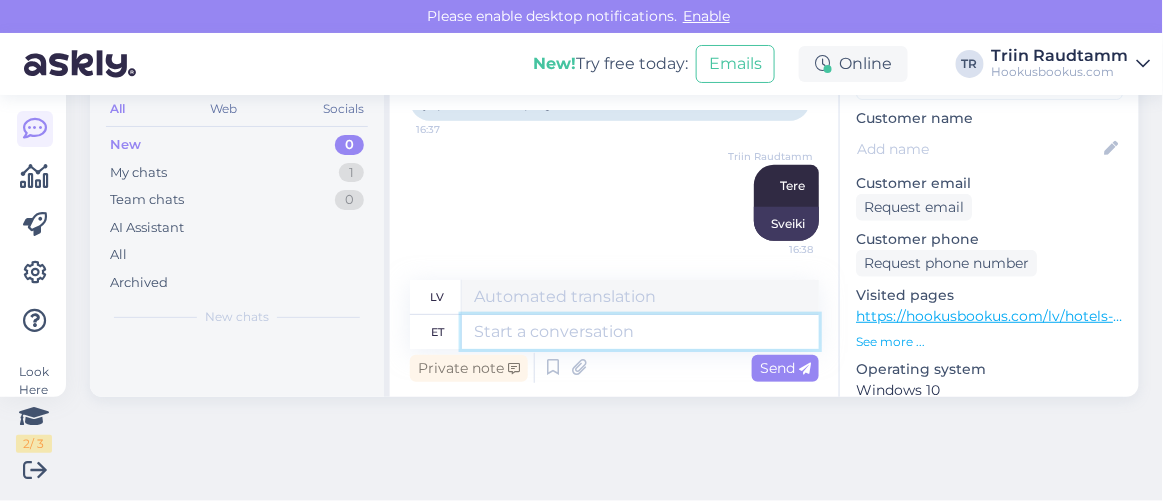 click at bounding box center (640, 332) 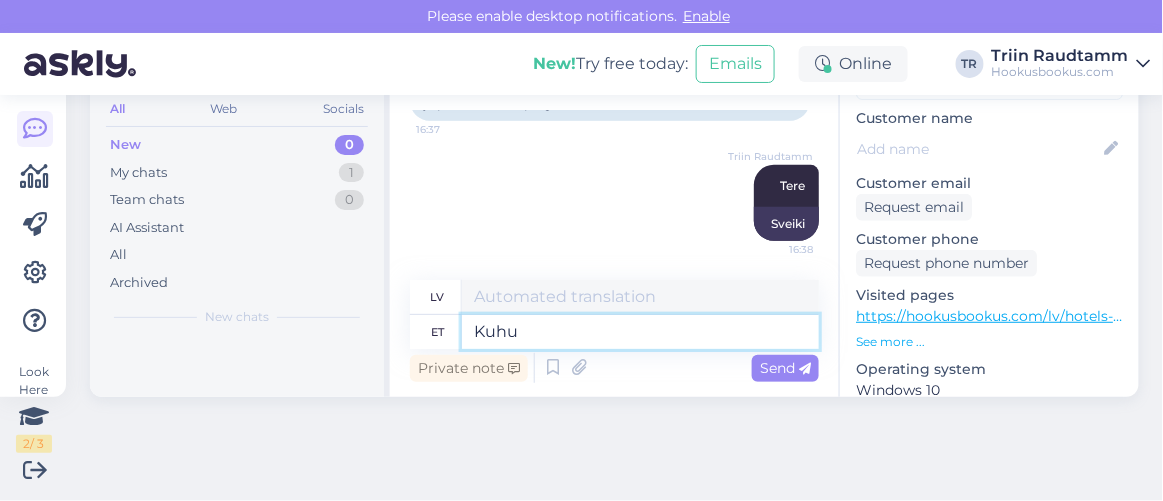 type on "Kuhu" 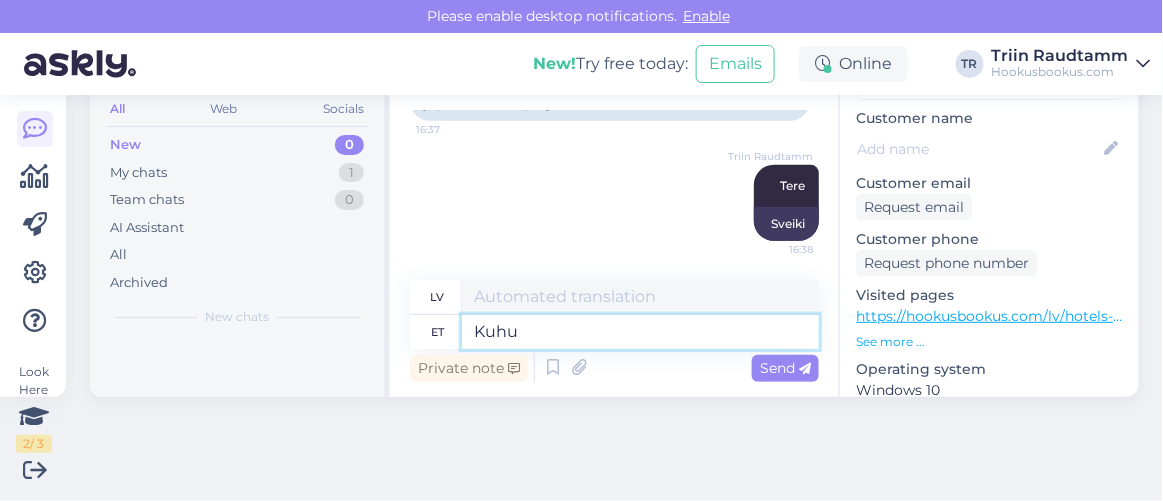 type on "Kur" 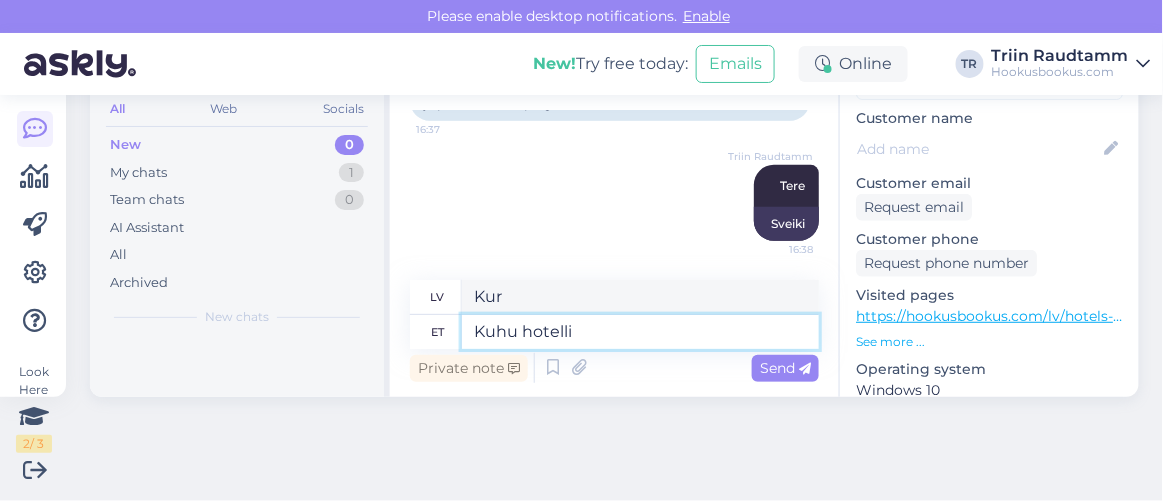 type on "Kuhu hotelli" 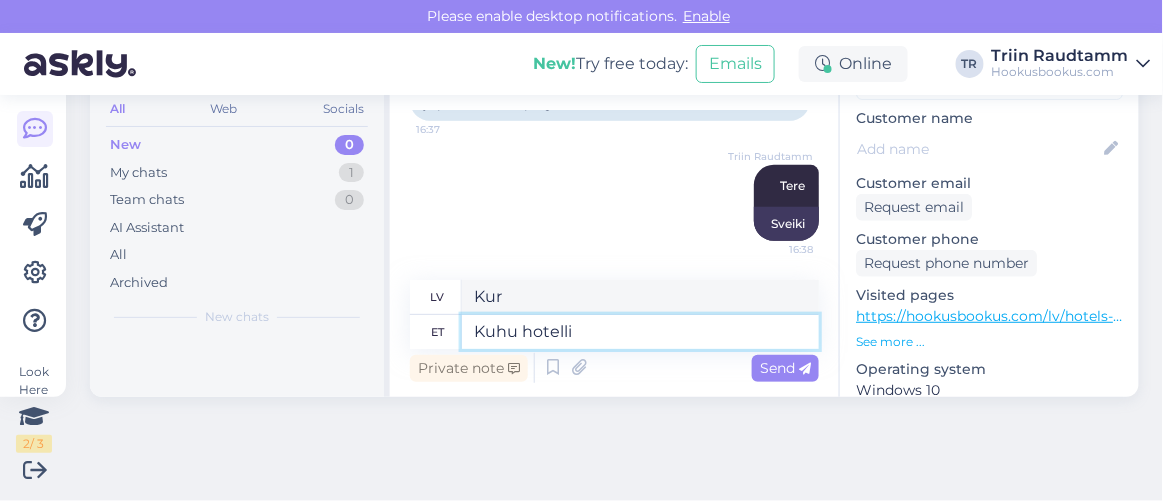 type on "Kur palikt?" 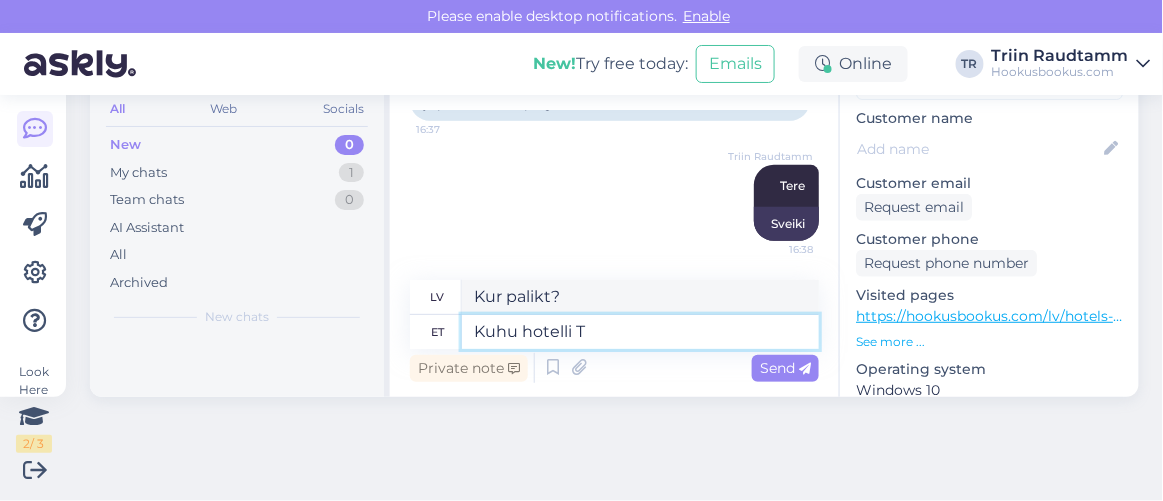 type on "Kuhu hotelli T" 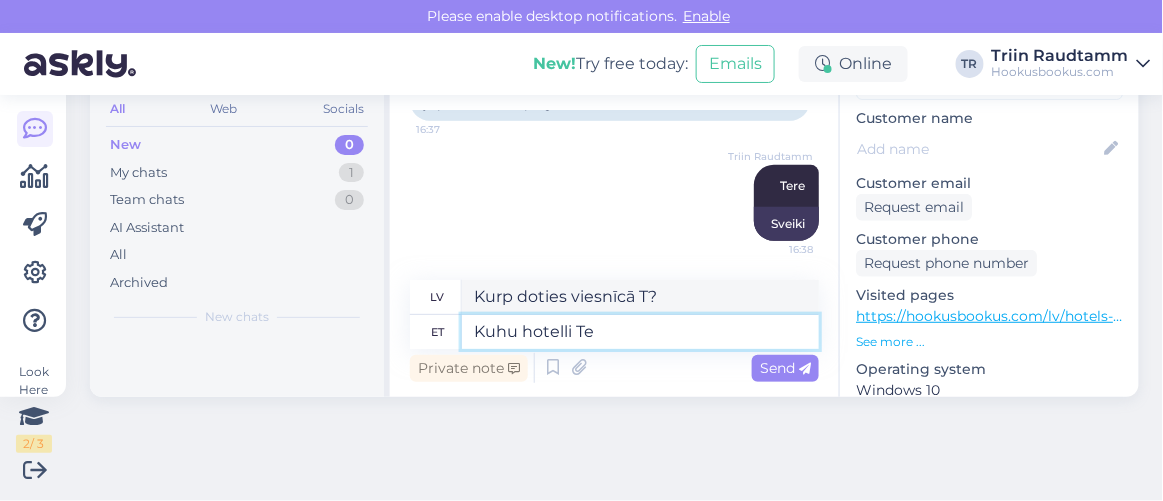 type on "Kuhu hotelli Te s" 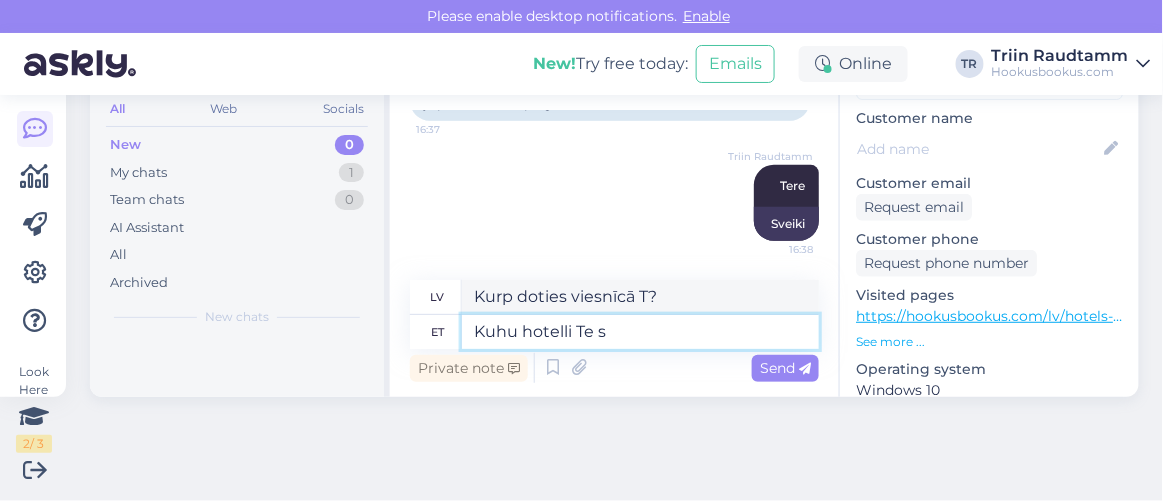 type on "Kur tu apmeties?" 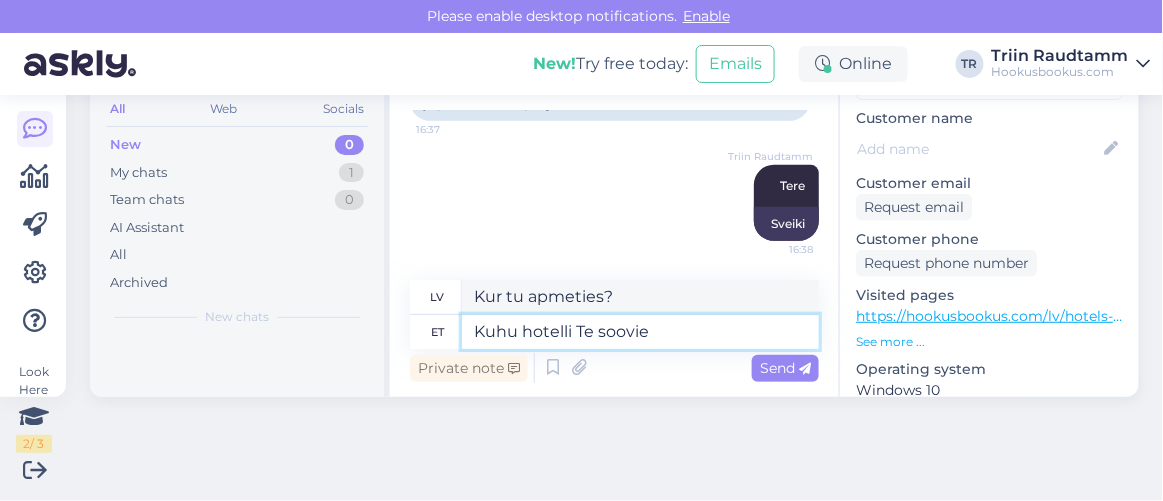 type on "Kuhu hotelli Te soovi" 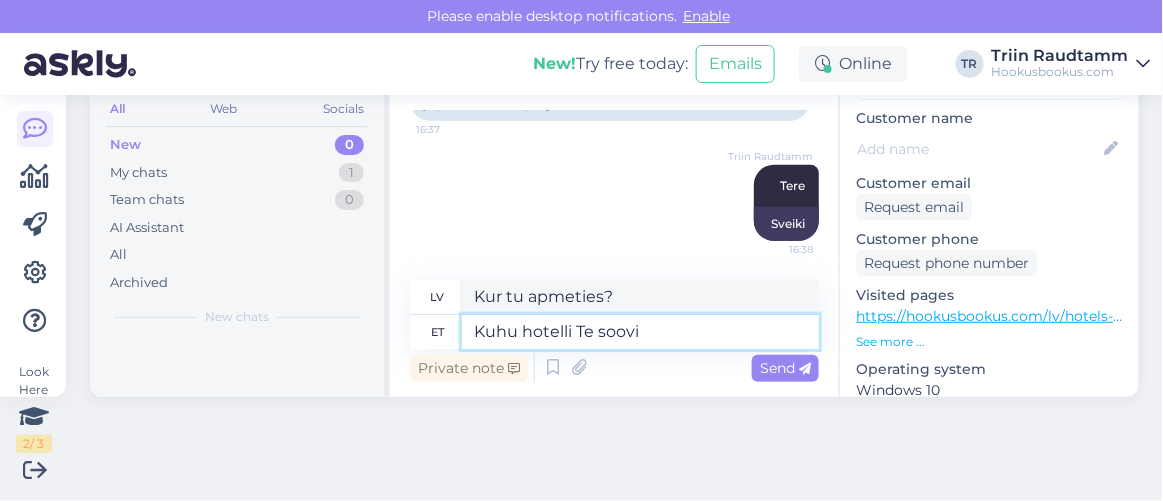 type on "Kurā viesnīcā jūs vēlētos apmesties?" 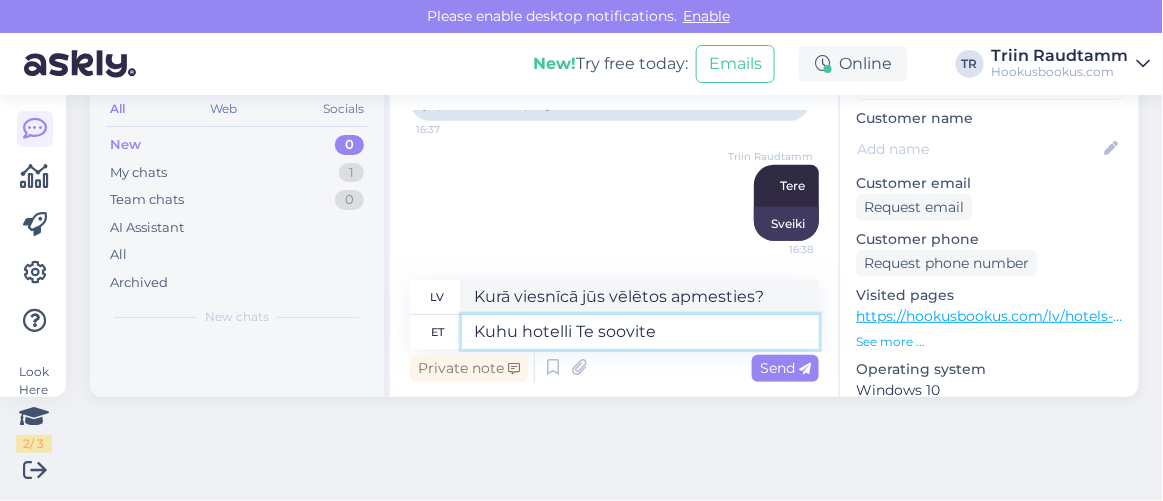 type on "Kuhu hotelli Te soovite p" 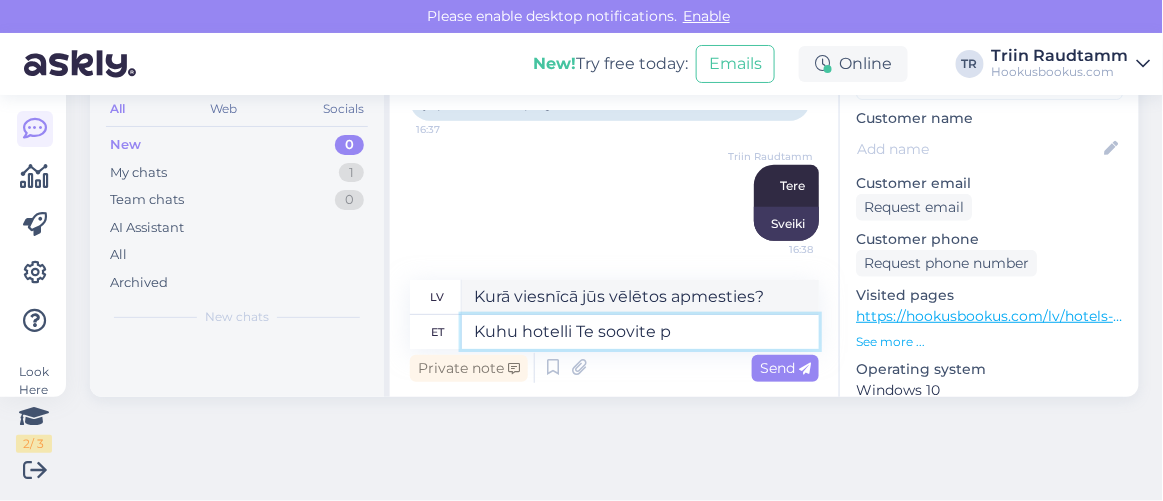 type on "Kādu viesnīcu jūs vēlaties?" 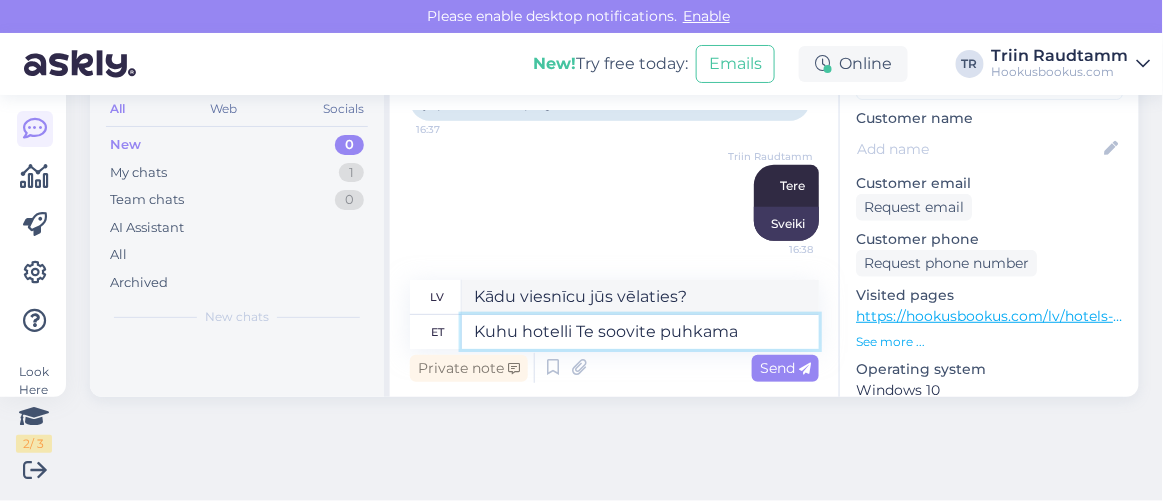 type on "Kuhu hotelli Te soovite puhkama m" 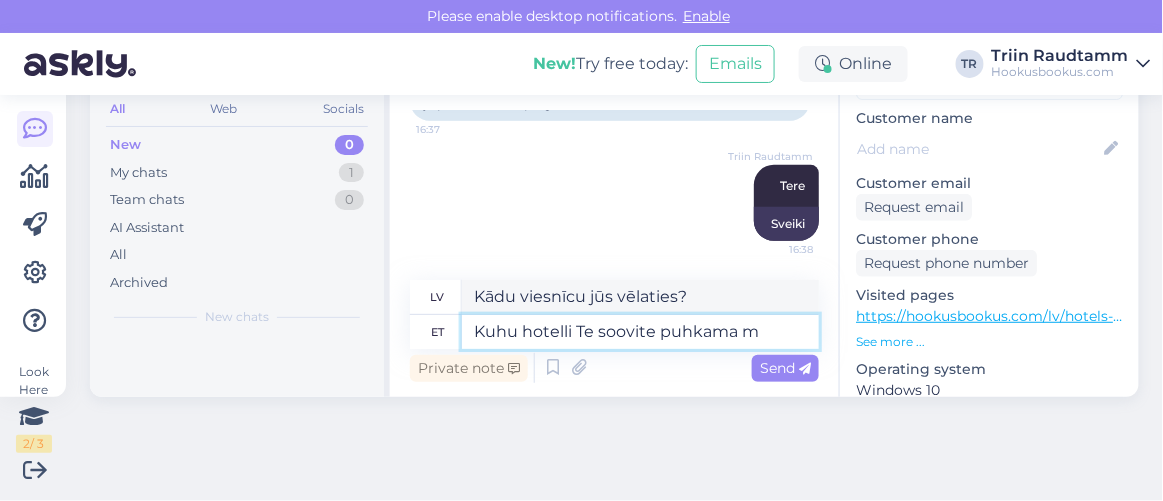 type on "Kurā viesnīcā jūs vēlētos apmesties?" 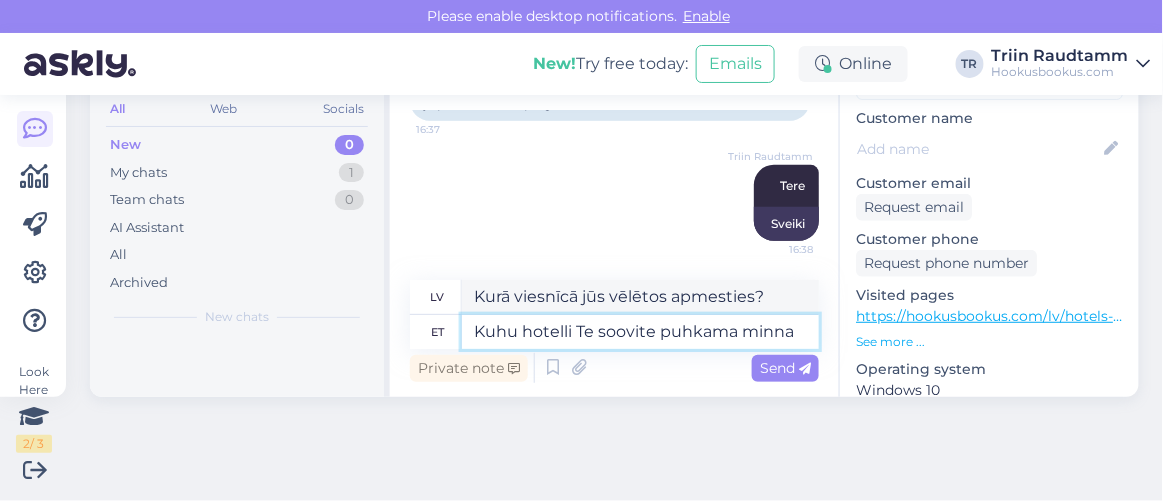 type on "Kuhu hotelli Te soovite puhkama minna?" 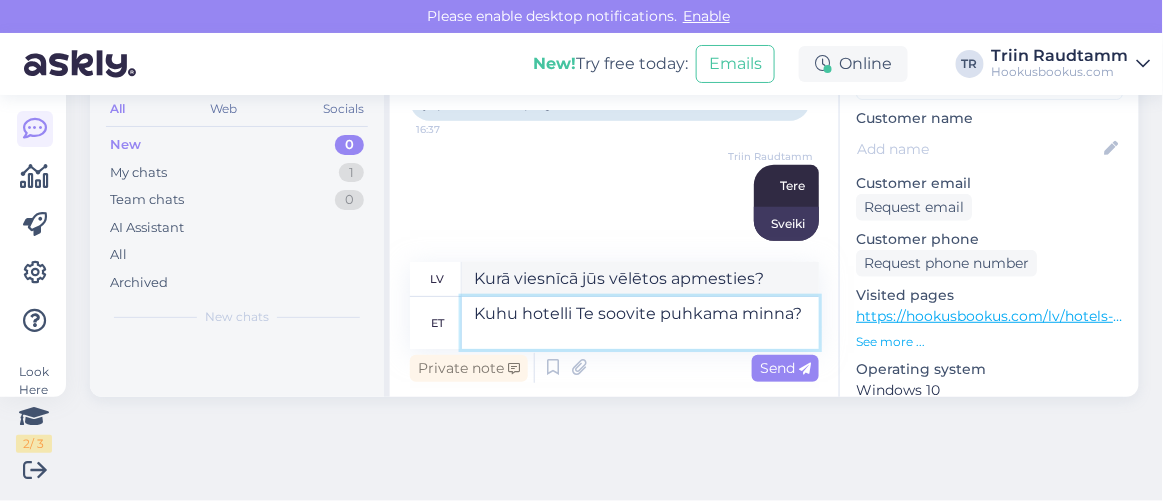 type on "Uz kuru viesnīcu jūs vēlētos doties atvaļinājumā?" 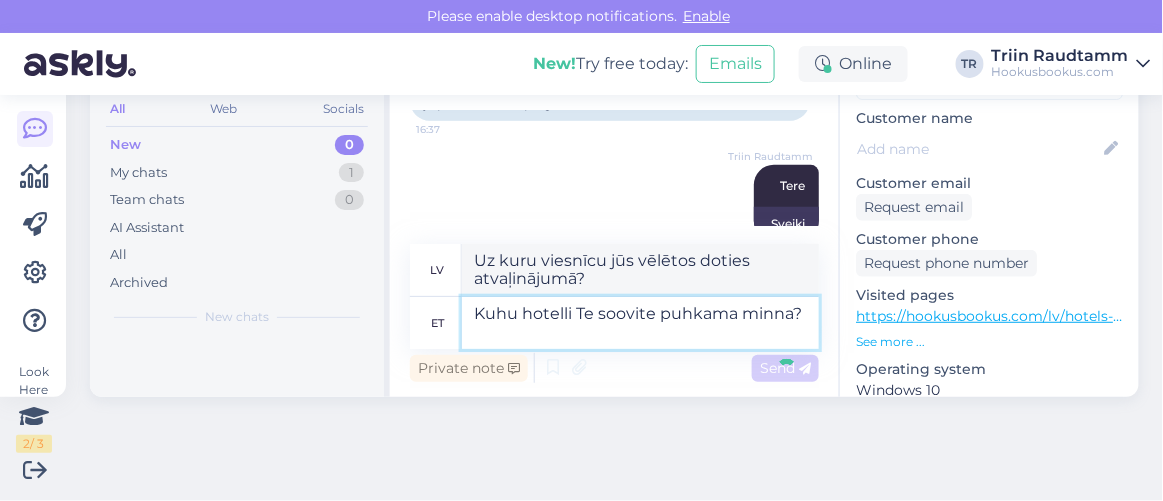 type 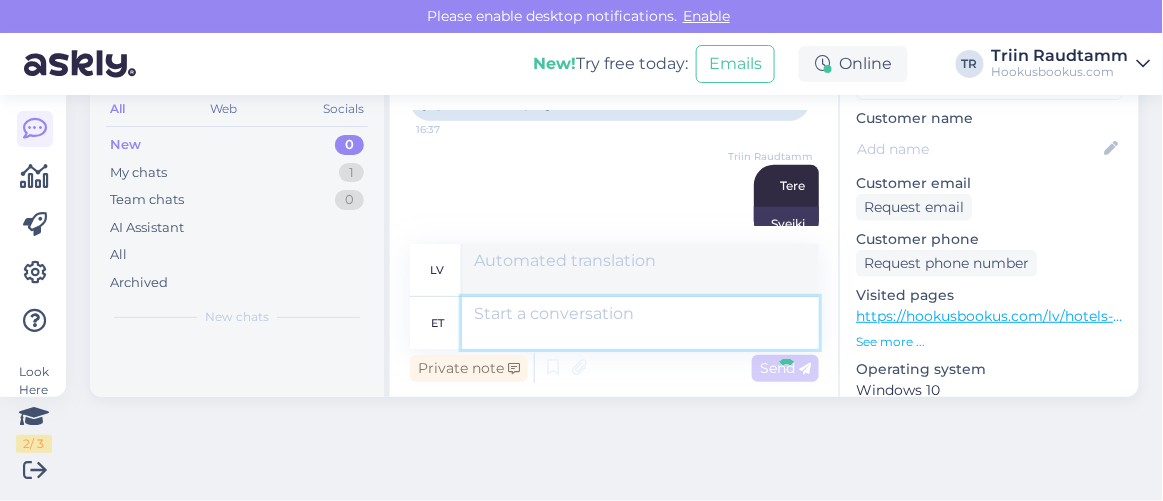 scroll, scrollTop: 400, scrollLeft: 0, axis: vertical 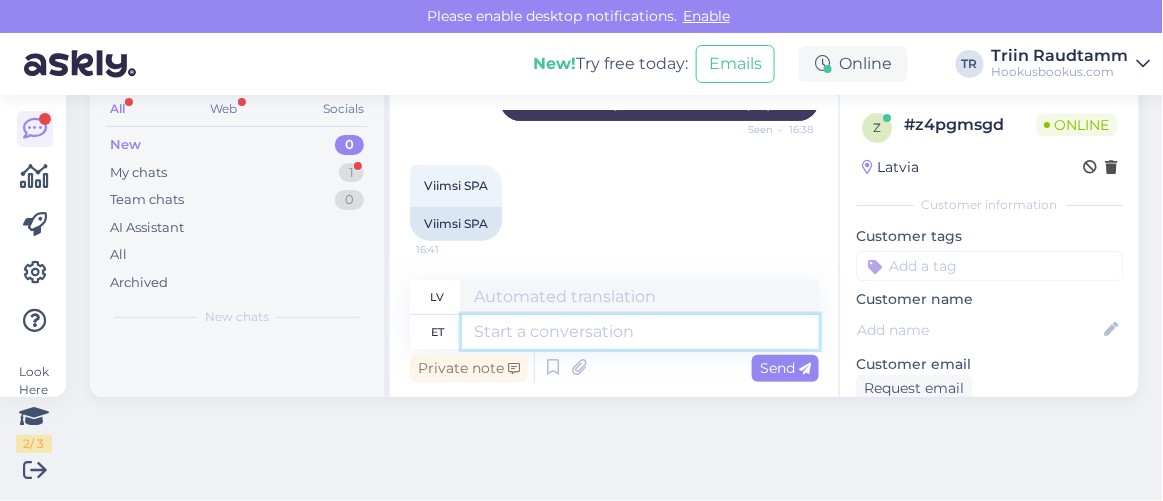 click at bounding box center (640, 332) 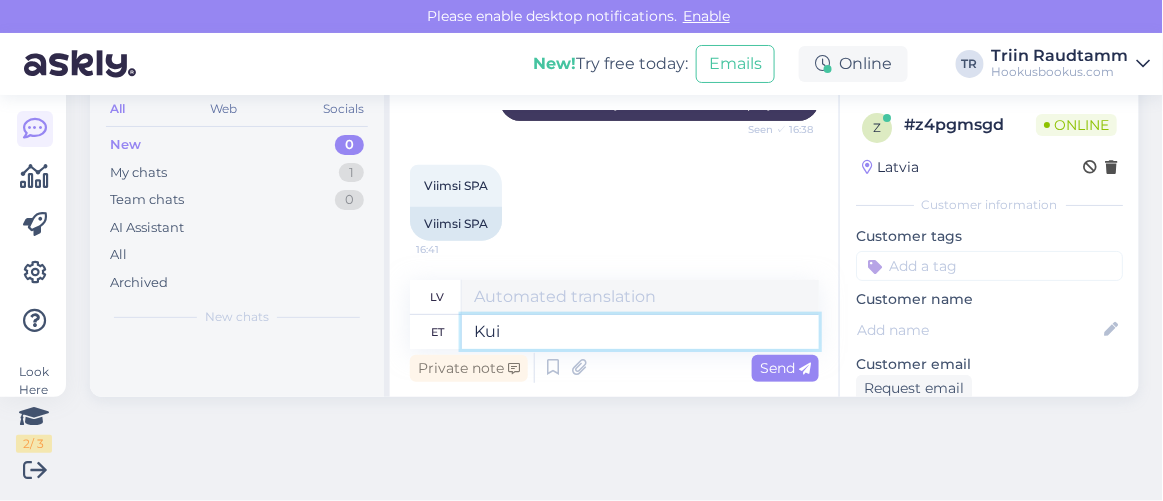 type on "Kui" 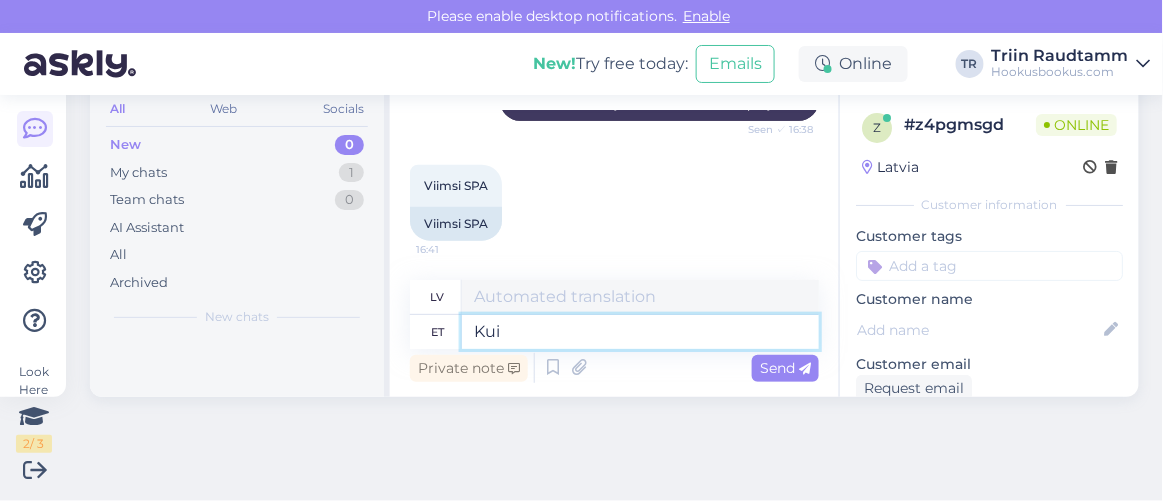 type on "Ja" 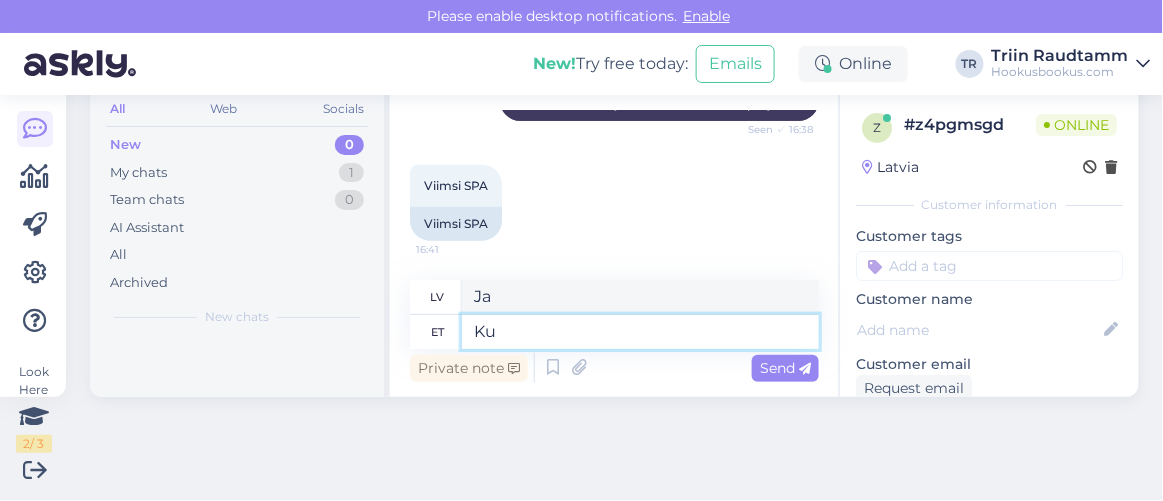 type on "K" 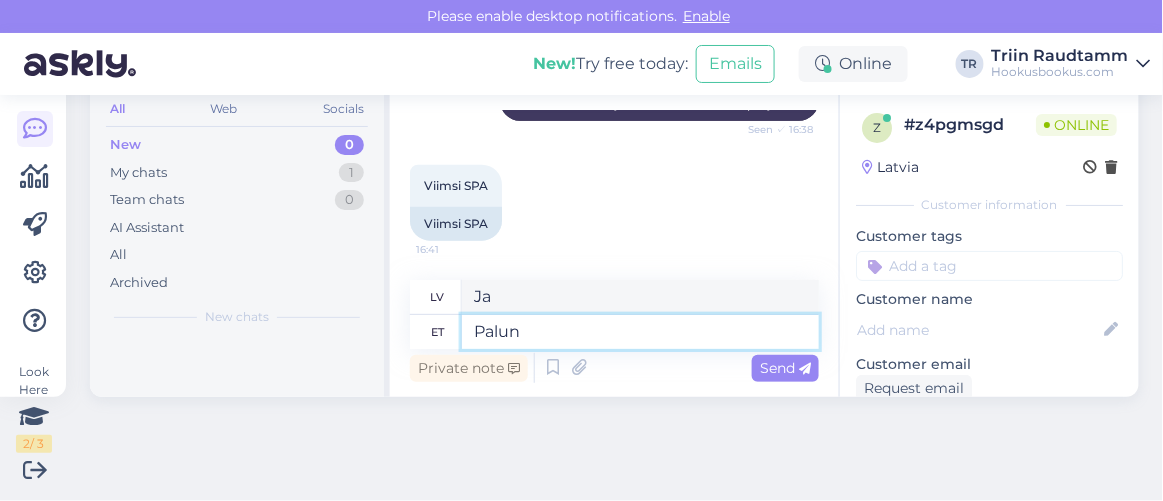 type on "Palun" 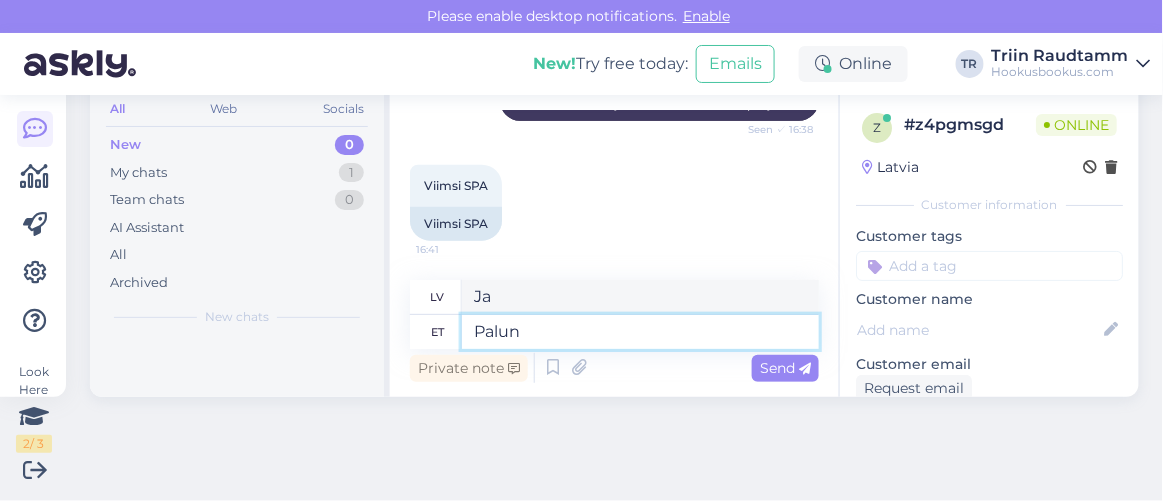 type on "Lūdzu" 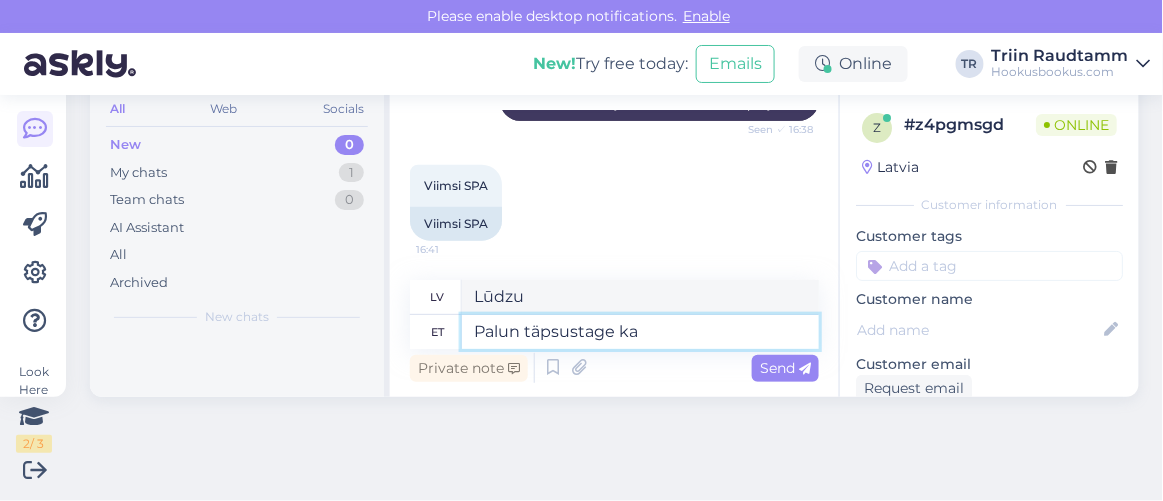 type on "Palun täpsustage ka" 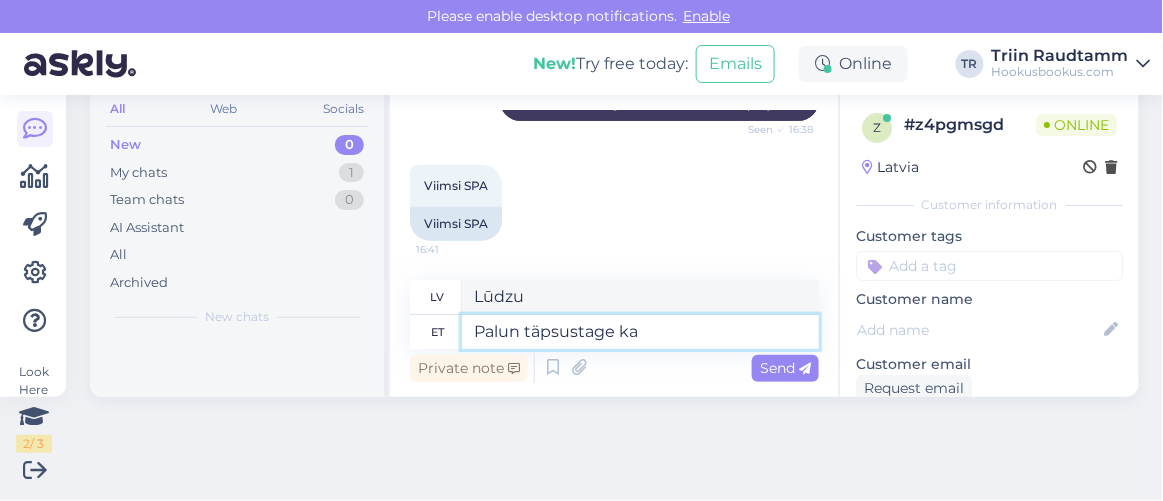 type on "Lūdzu, precizējiet" 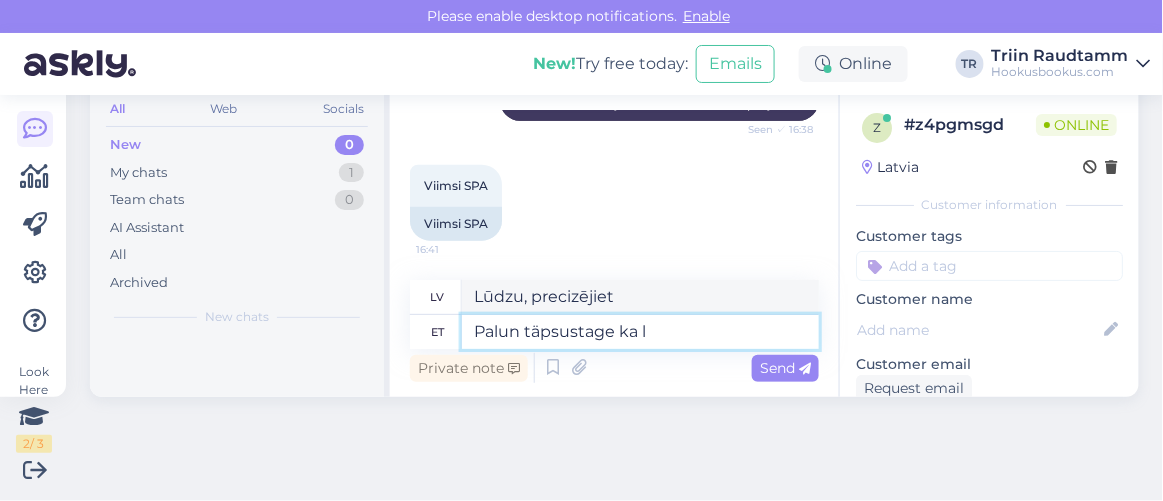 type on "Palun täpsustage ka l" 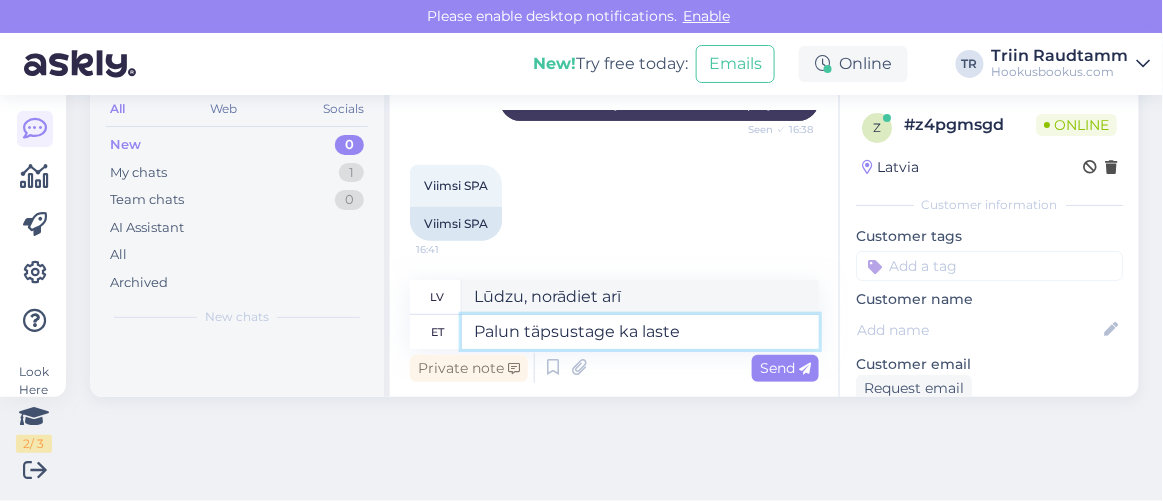 type on "Palun täpsustage ka laste" 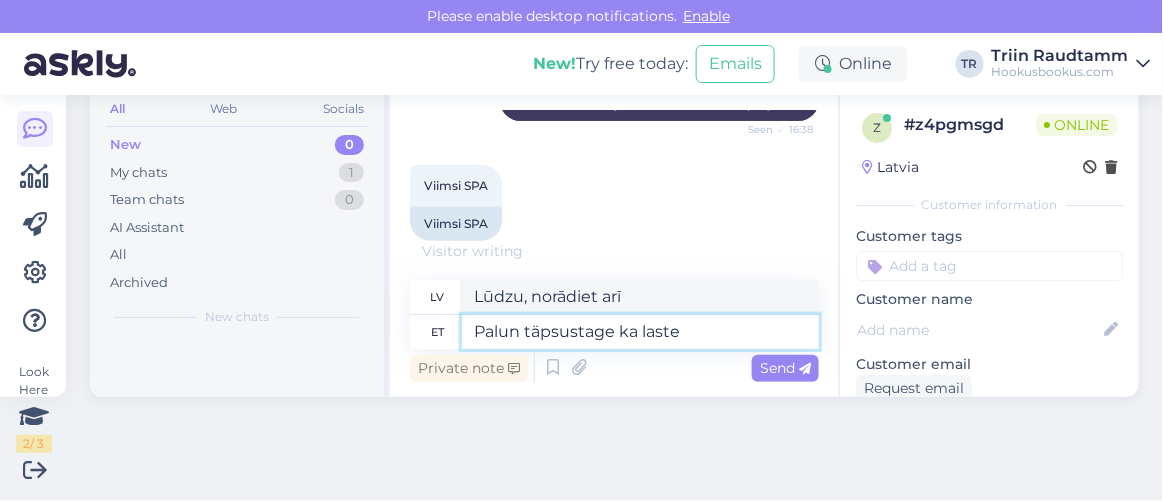 scroll, scrollTop: 540, scrollLeft: 0, axis: vertical 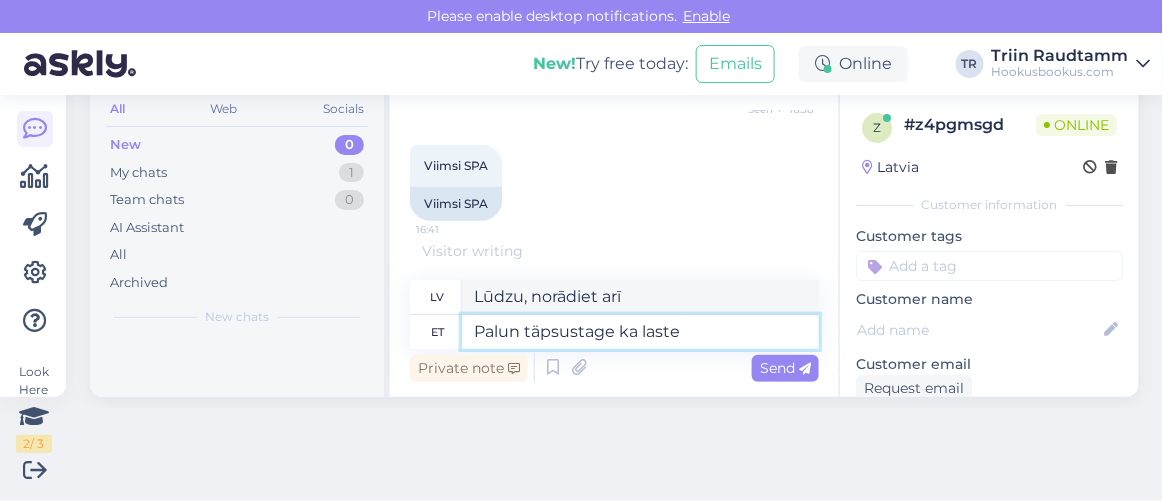 type on "Lūdzu, norādiet arī bērnus" 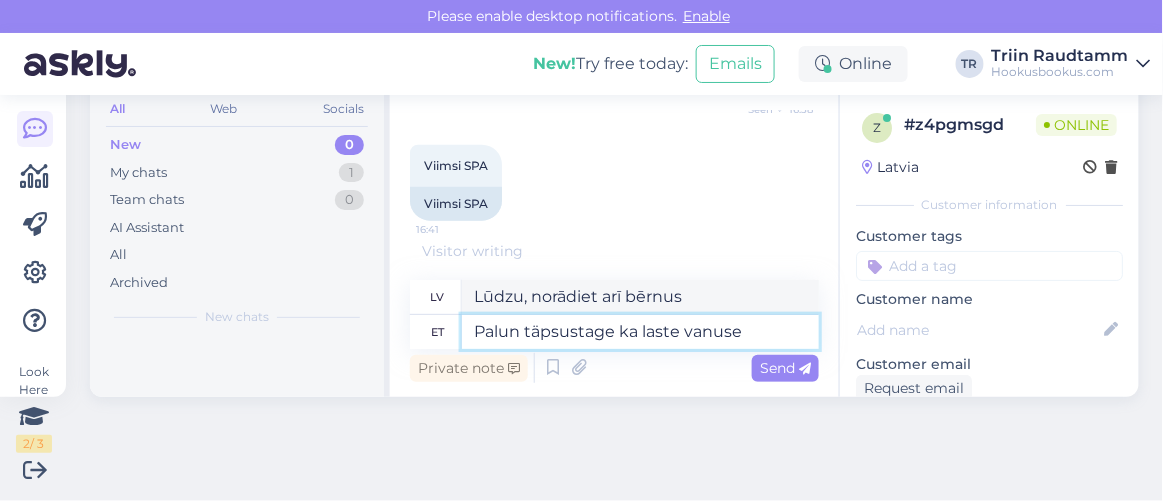 type on "Palun täpsustage ka laste vanused" 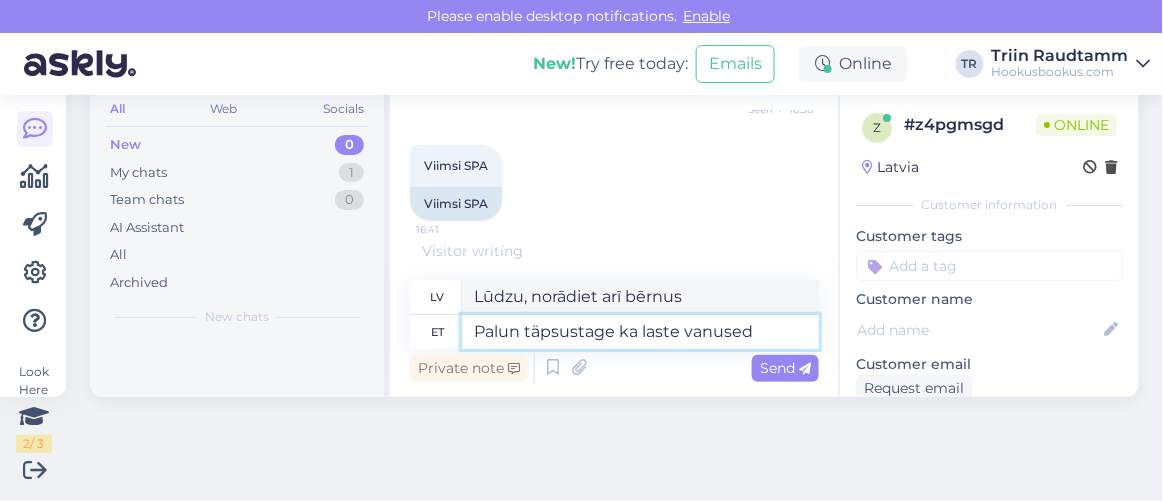 type on "Lūdzu, norādiet arī bērnu vecumu." 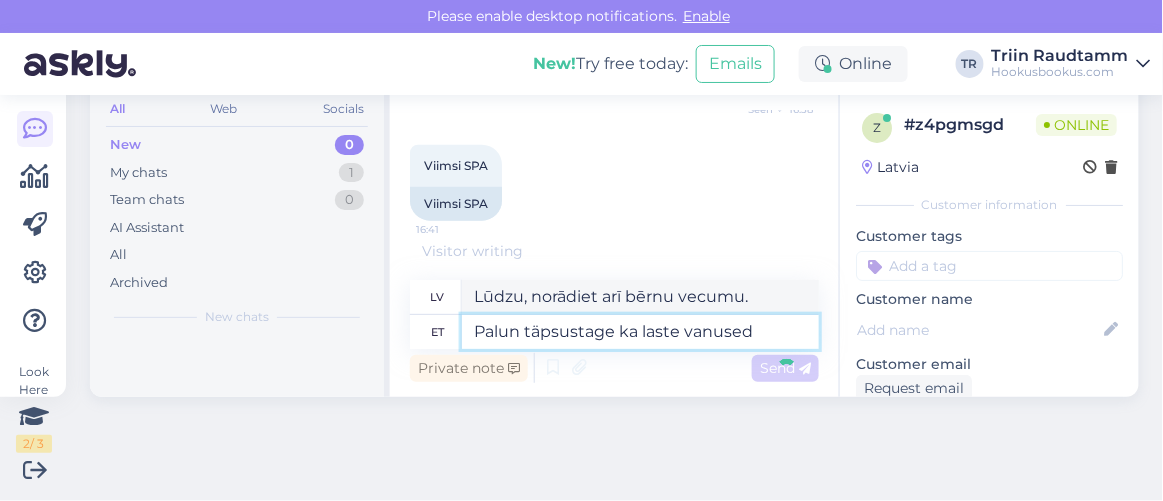 type 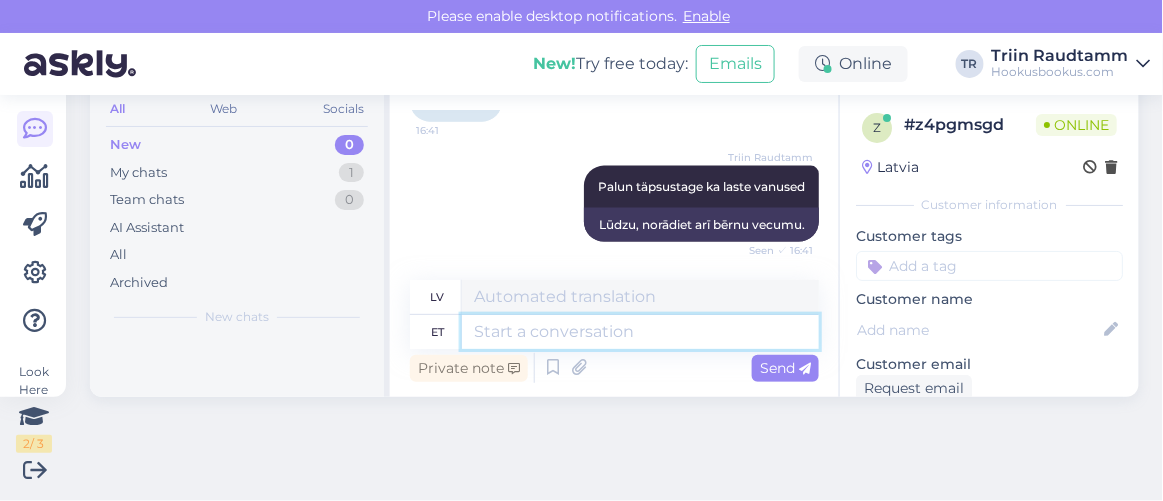 scroll, scrollTop: 759, scrollLeft: 0, axis: vertical 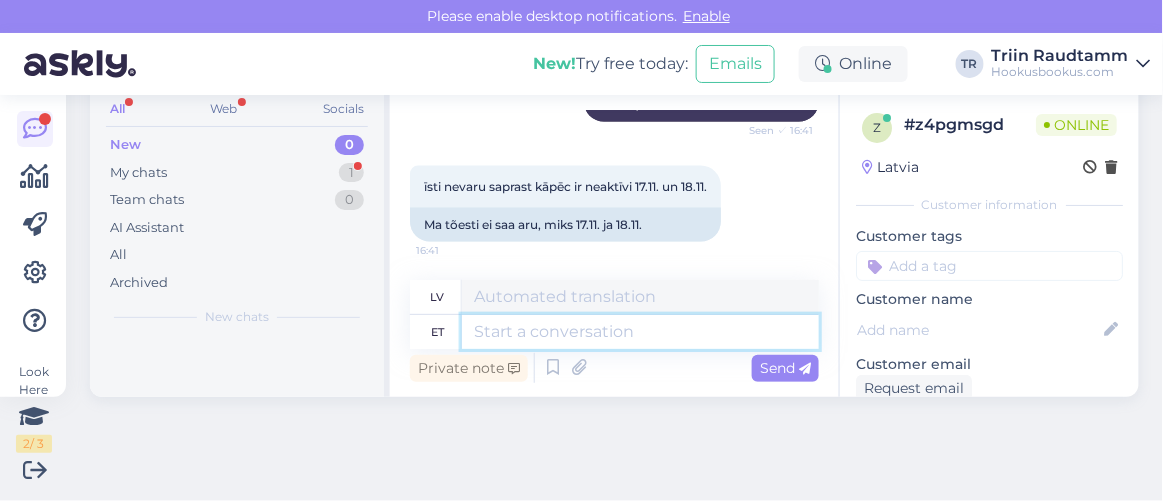 click at bounding box center (640, 332) 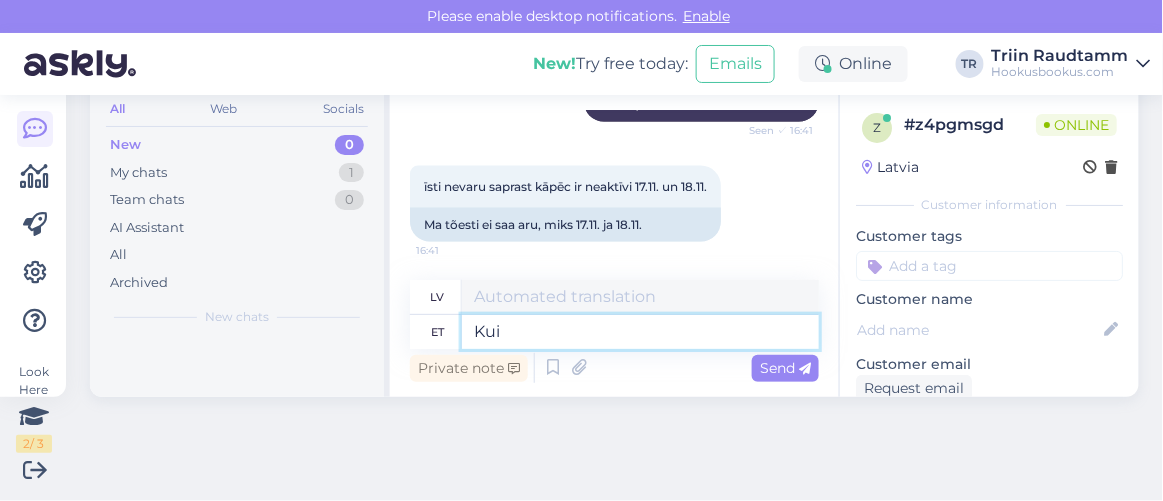 scroll, scrollTop: 879, scrollLeft: 0, axis: vertical 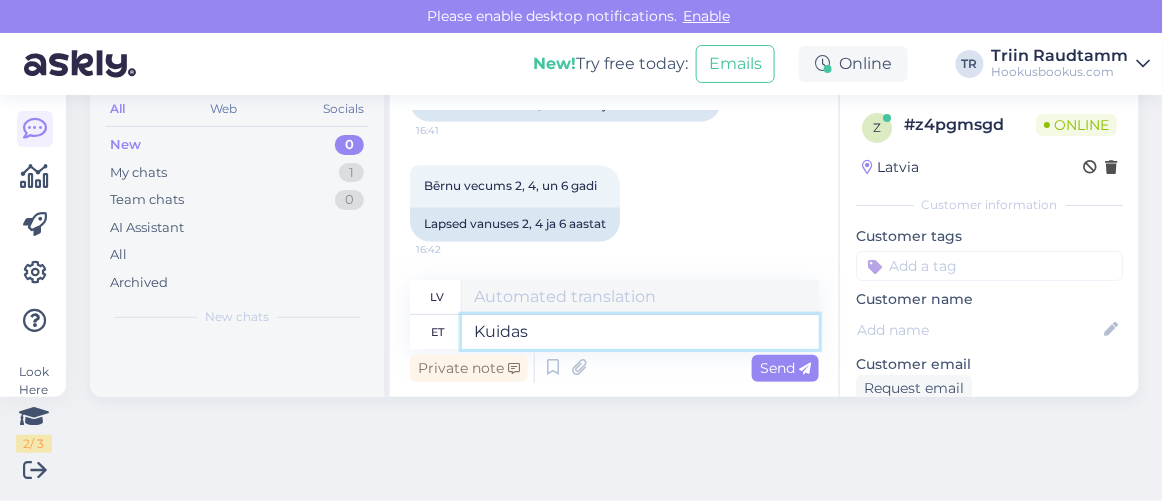 type on "Kuidas" 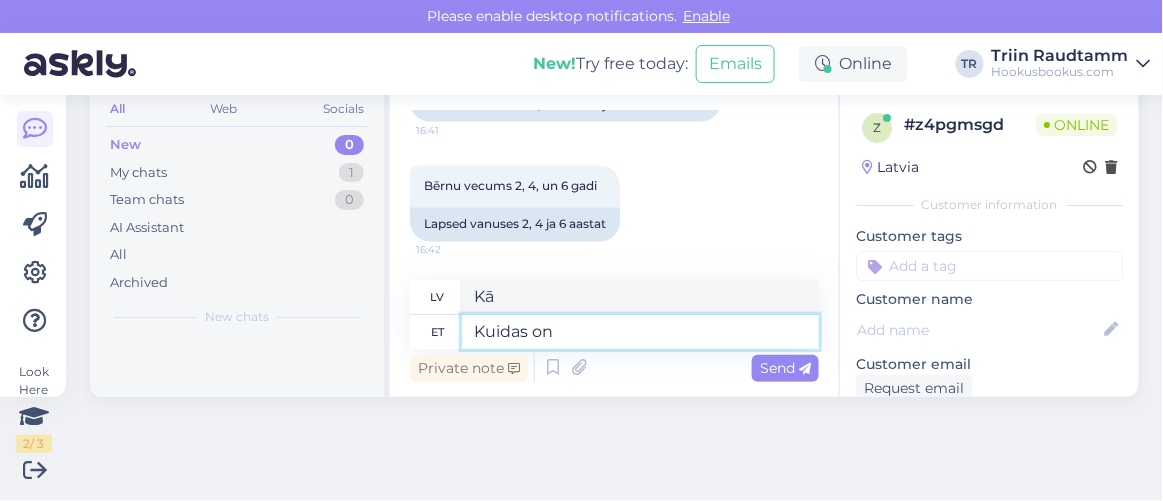 type on "Kuidas on" 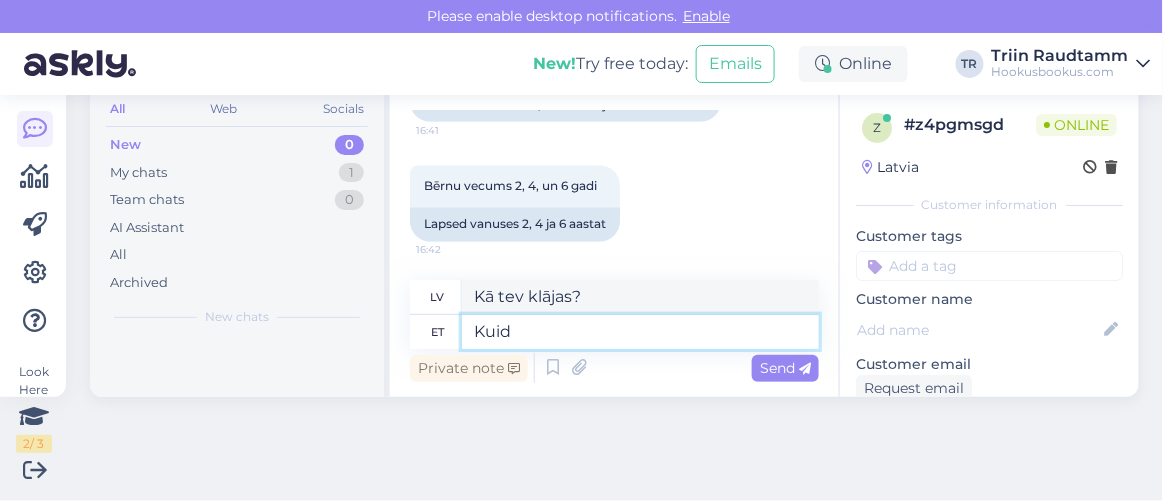 type on "Kui" 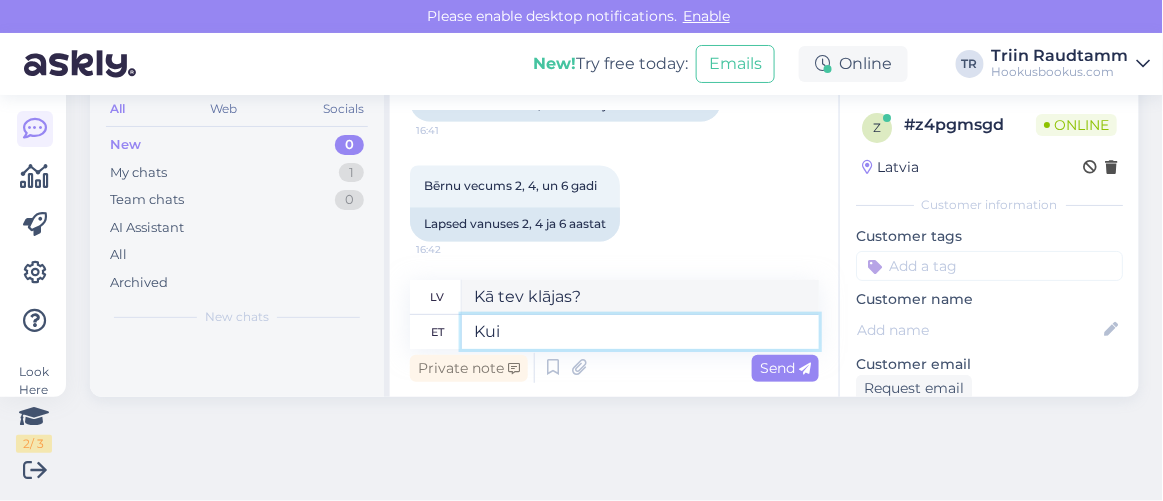 type on "Kā" 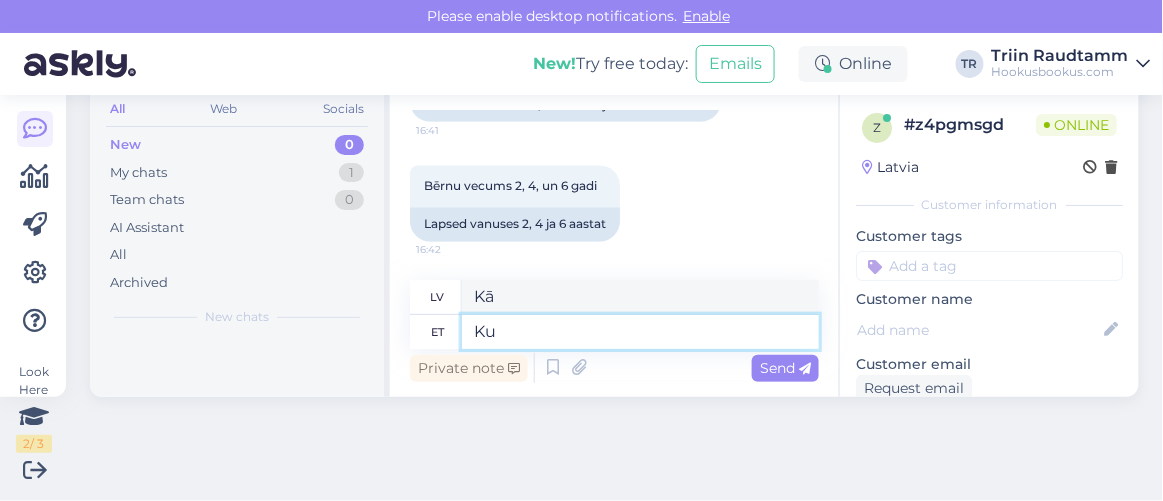 type on "K" 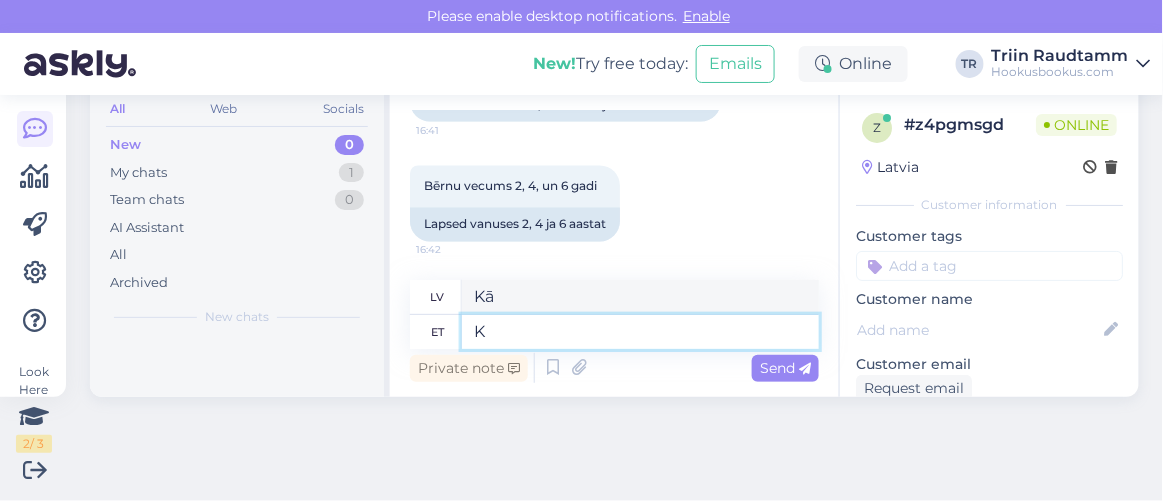 type 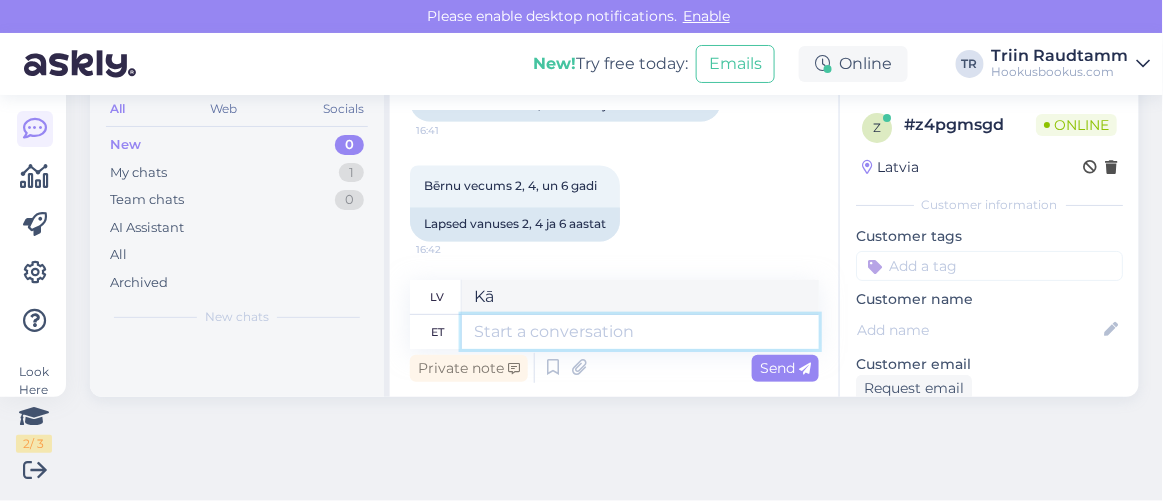 type 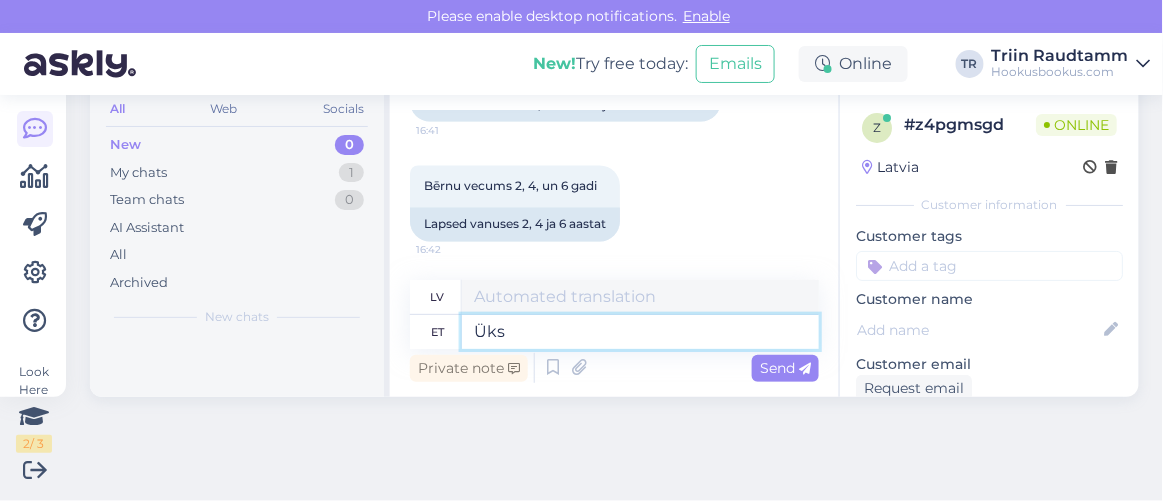 type on "Üks" 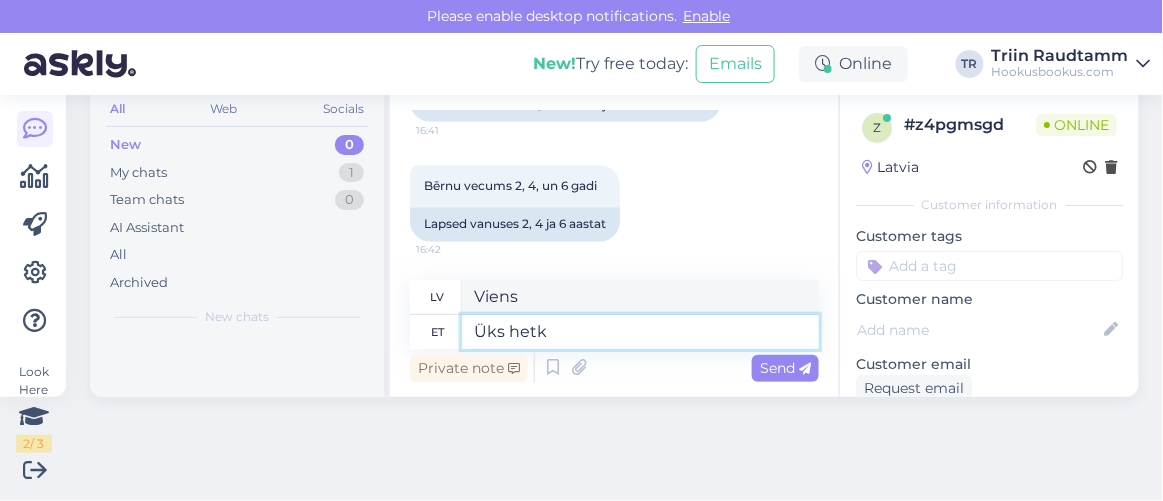 type on "Üks hetk" 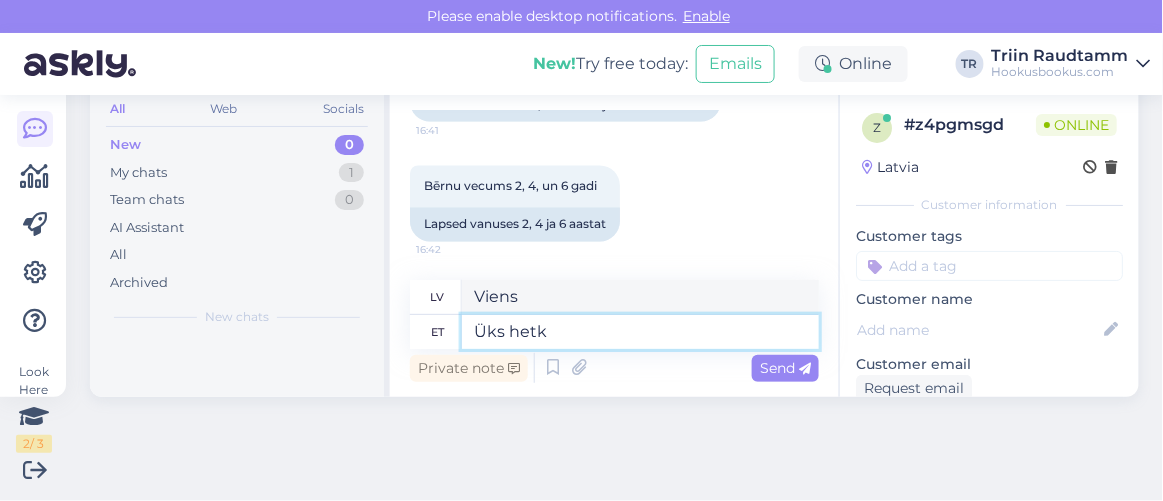 type on "Viens mirklis" 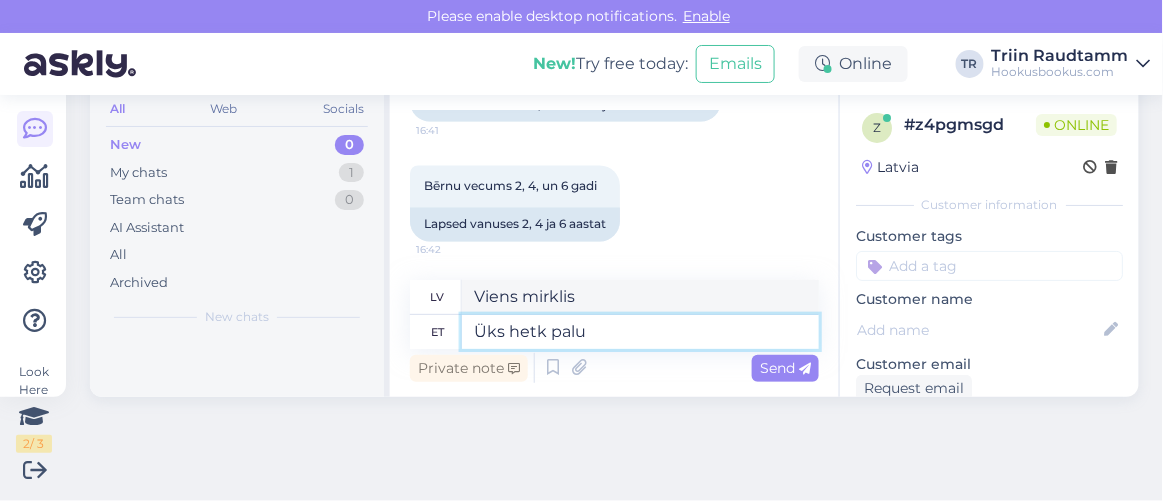 type on "Üks hetk palun" 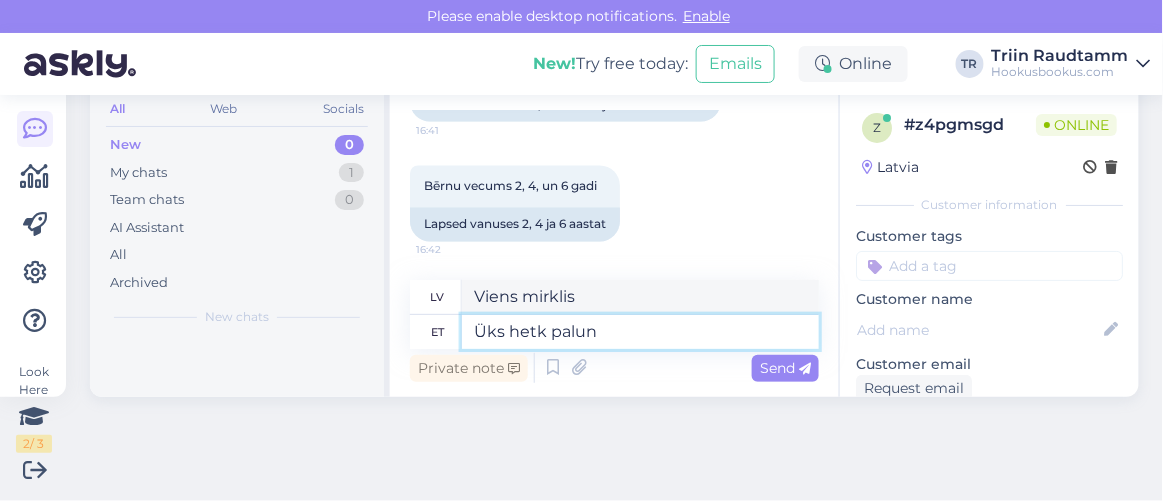 type on "Lūdzu, uz mirkli." 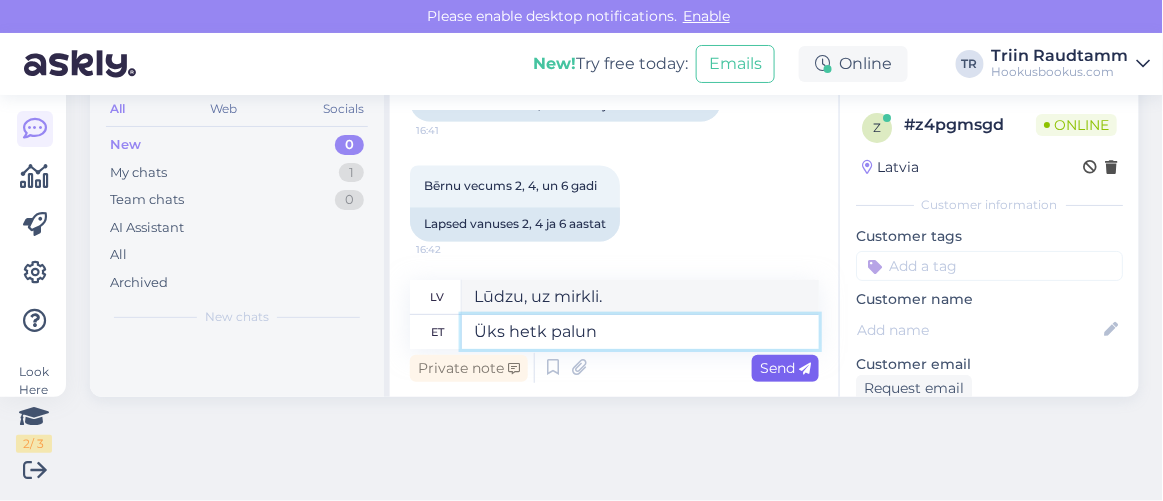 type on "Üks hetk palun" 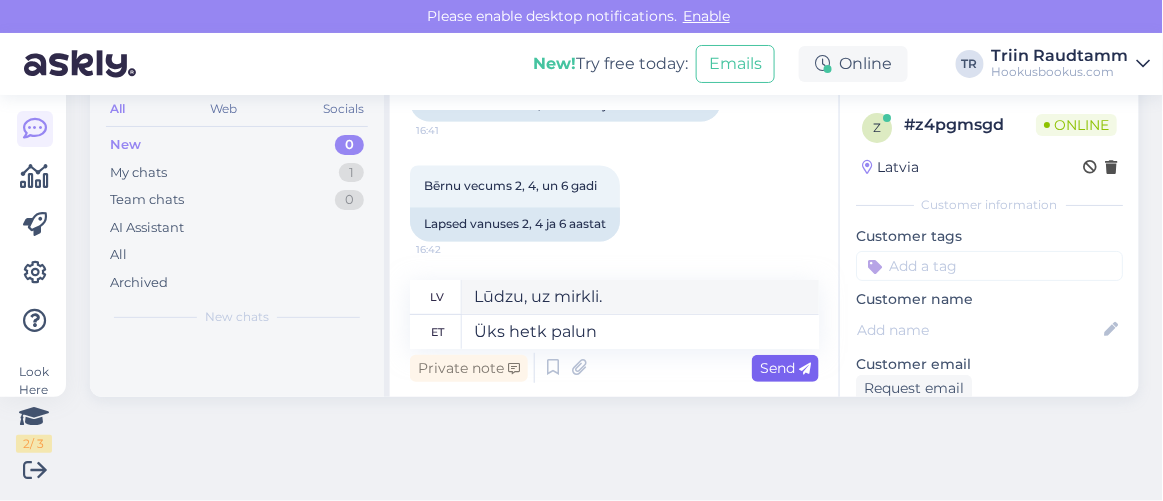 click at bounding box center [805, 369] 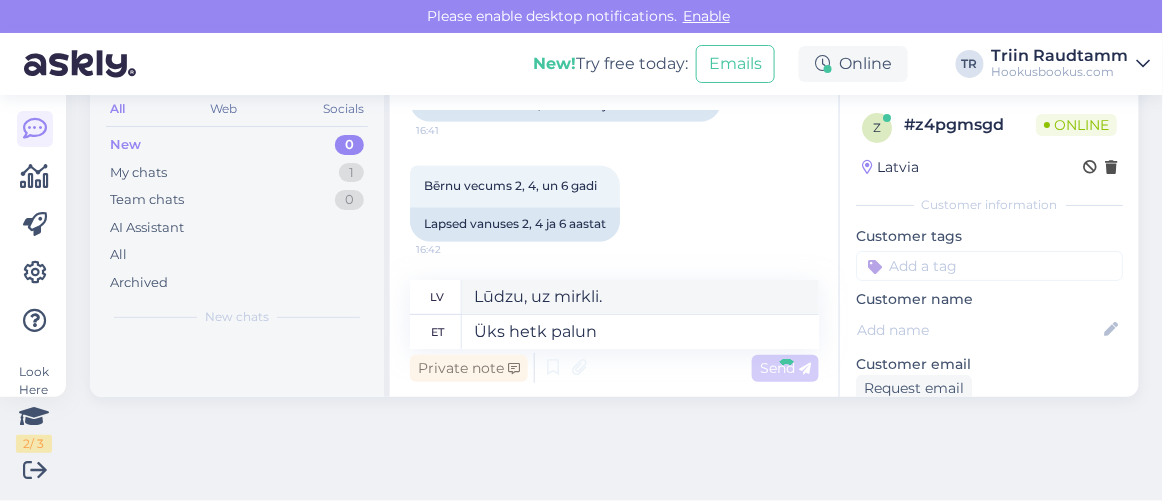 type 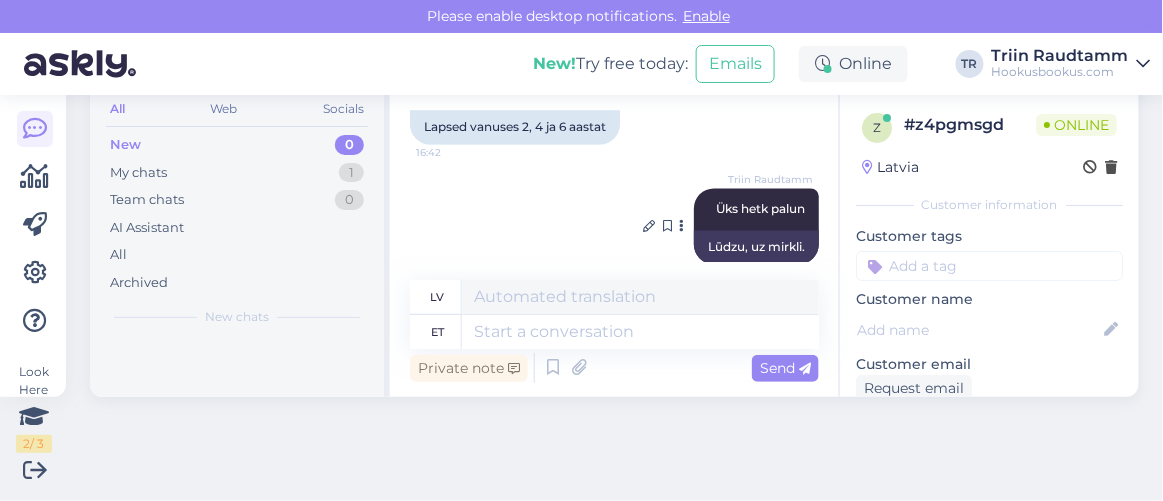 scroll, scrollTop: 999, scrollLeft: 0, axis: vertical 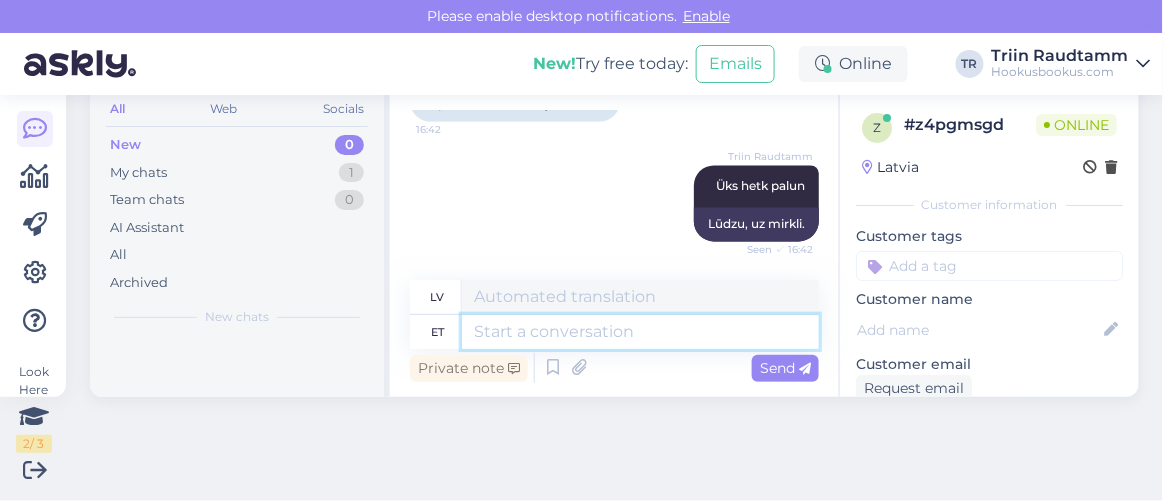 click at bounding box center [640, 332] 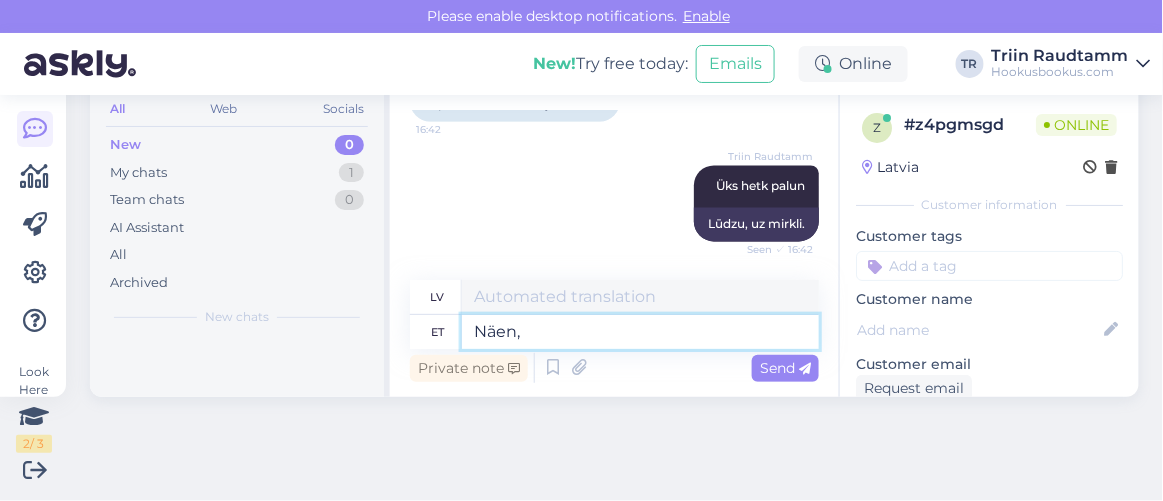 type on "Näen, e" 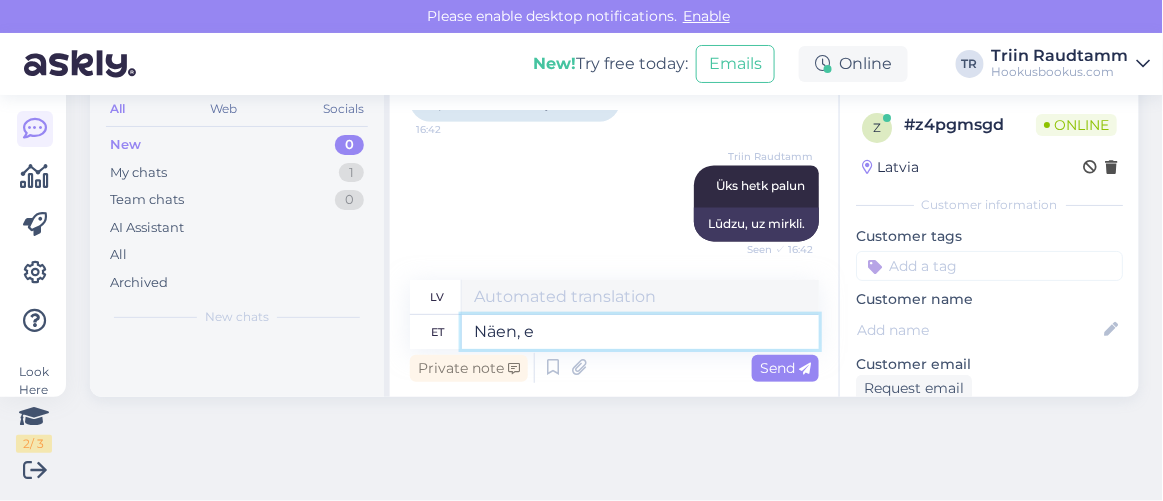 type on "Es redzu," 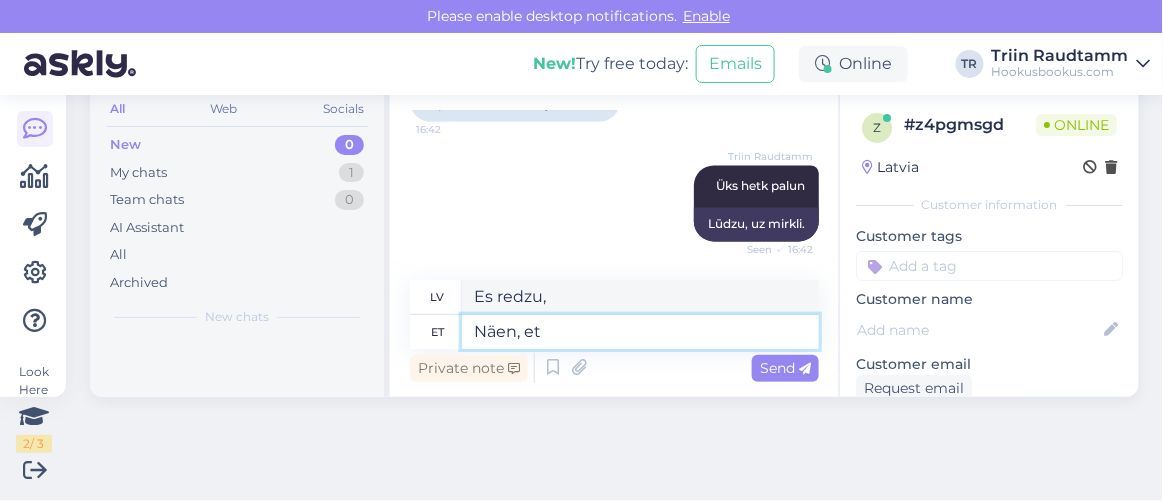 type on "Näen, et" 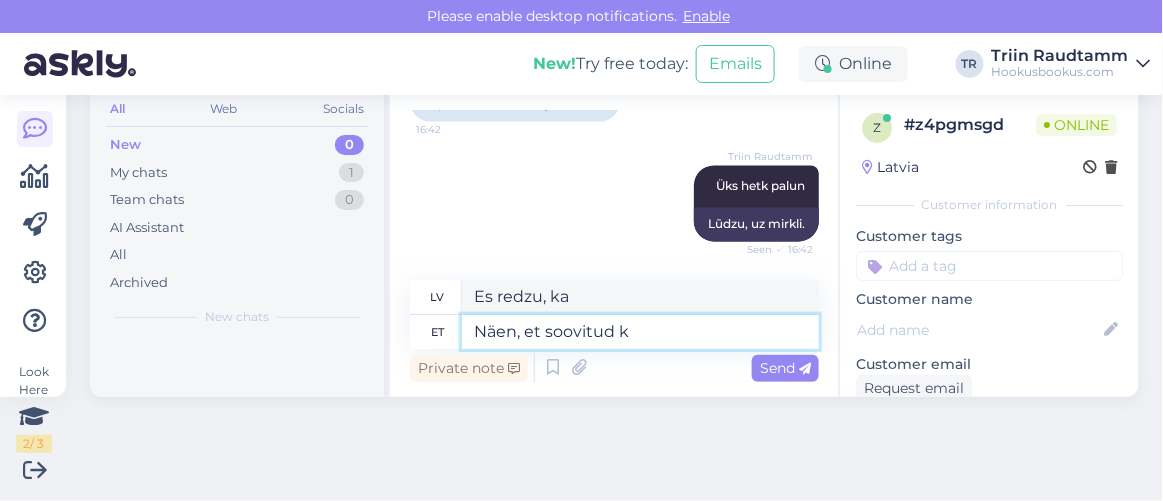 type on "Näen, et soovitud ku" 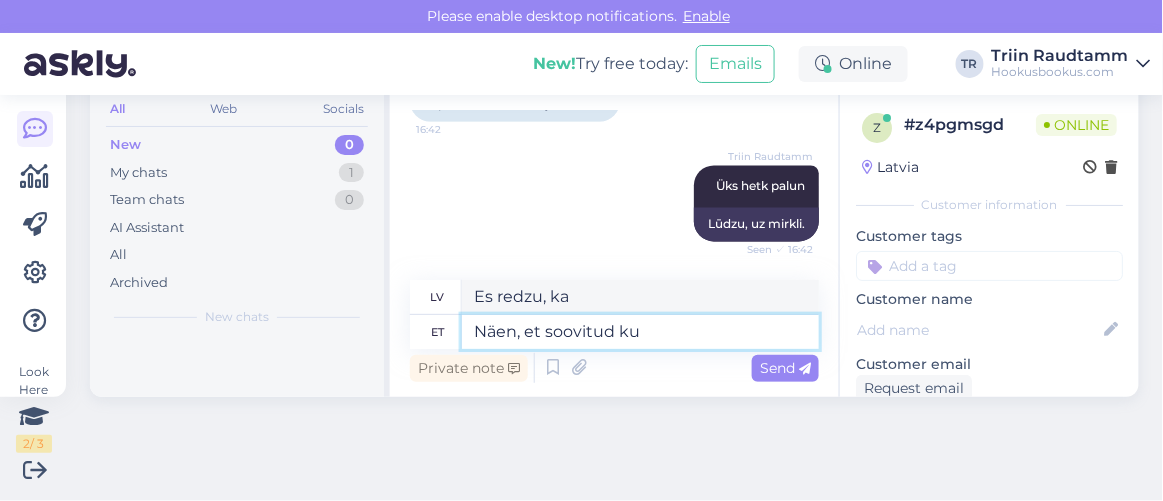 type on "Es redzu, et vēlamais" 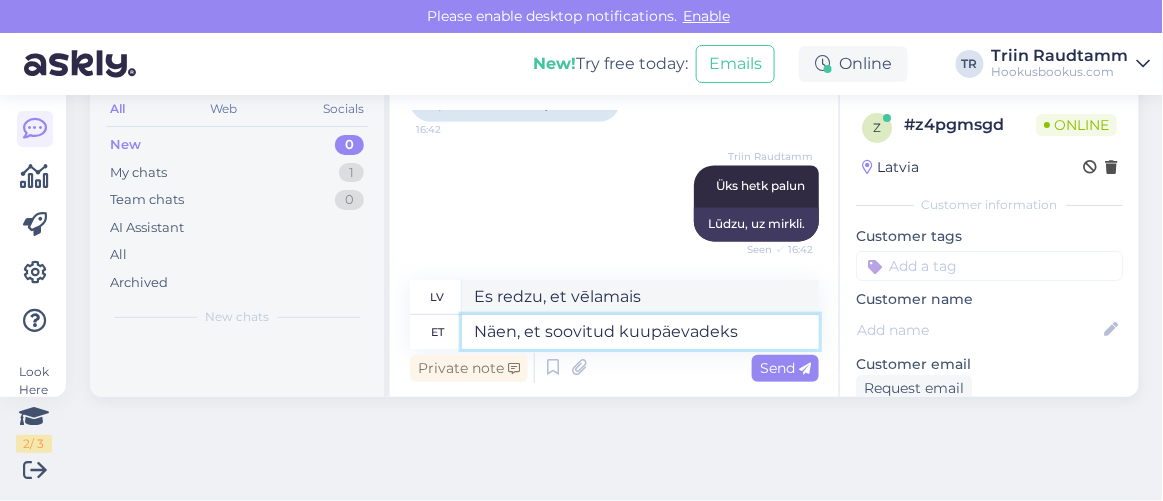 type on "Näen, et soovitud kuupäevadeks o" 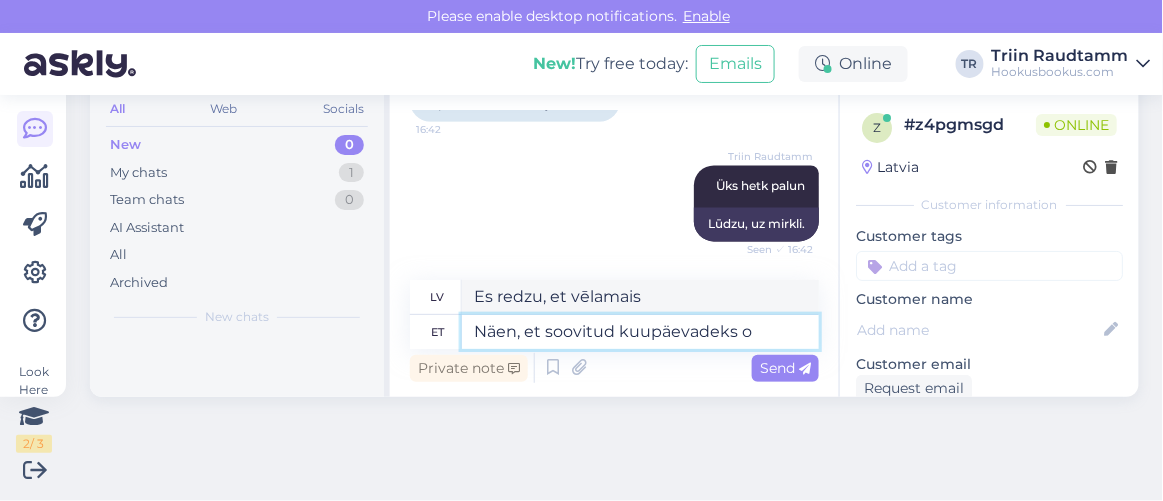 type on "Es redzu, ka pieprasītie datumi" 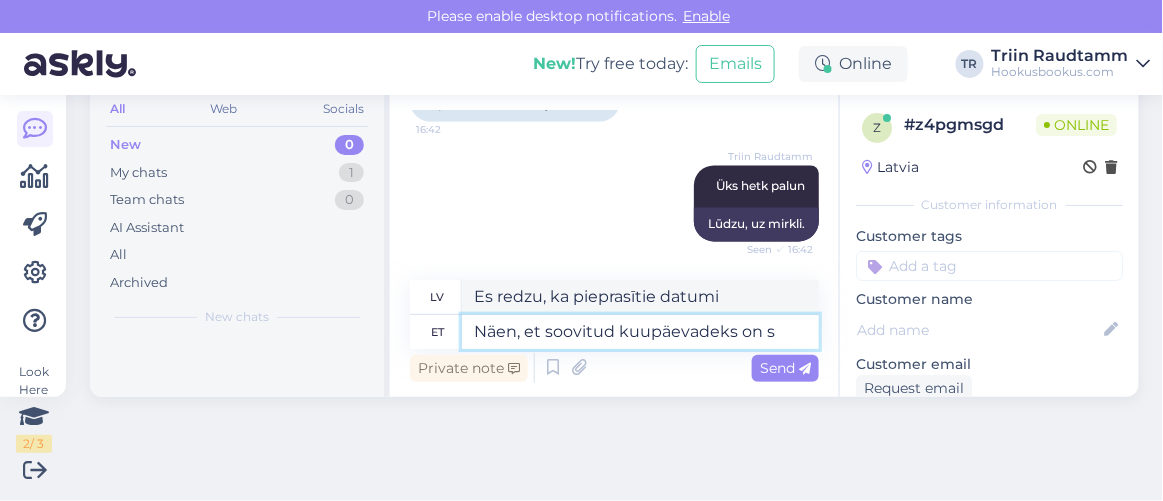 type on "Näen, et soovitud kuupäevadeks on sa" 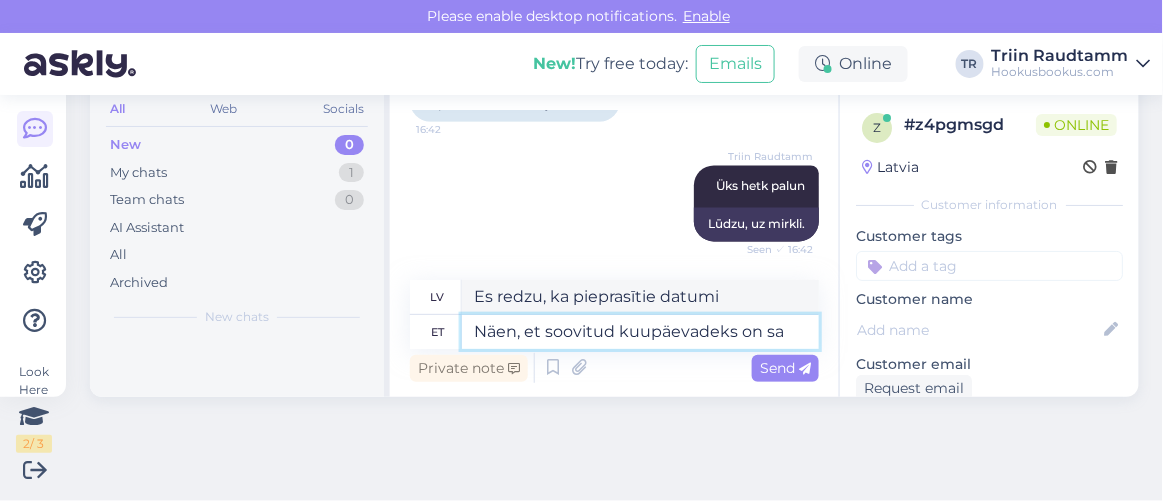 type on "Es redzu, ka vēlamie datumi ir" 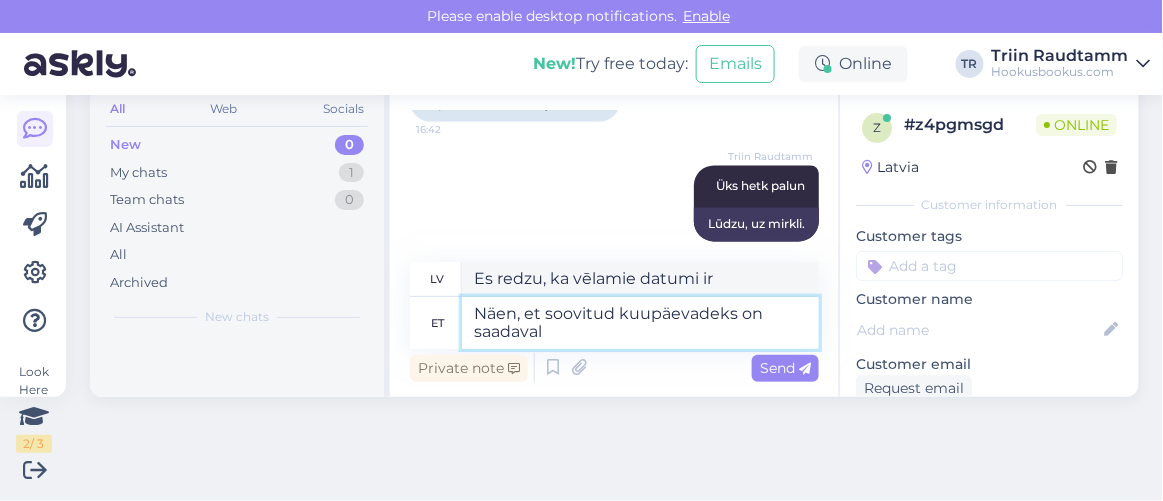 type on "Näen, et soovitud kuupäevadeks on saadaval p" 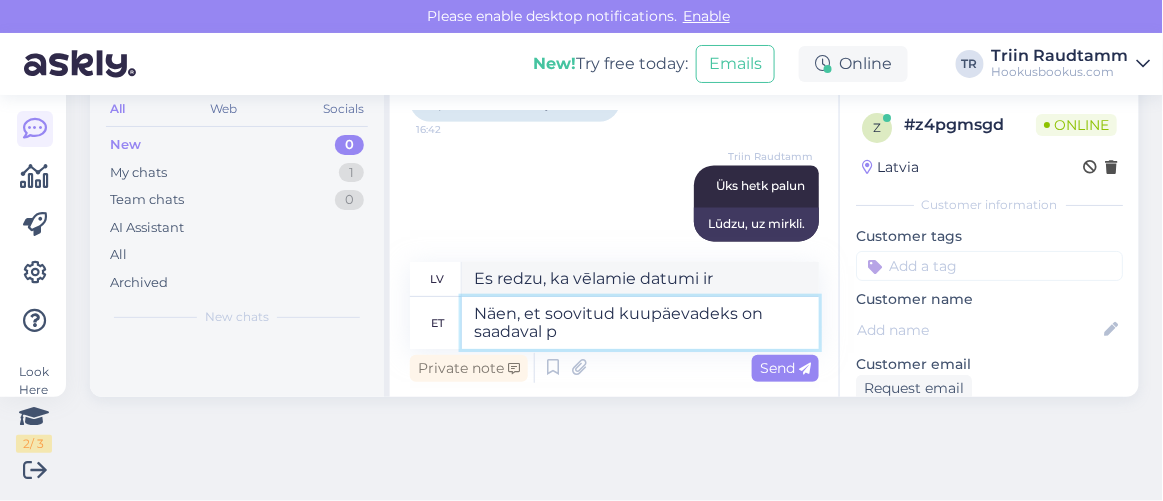 type on "Redzu, ka pieprasītie datumi ir pieejami." 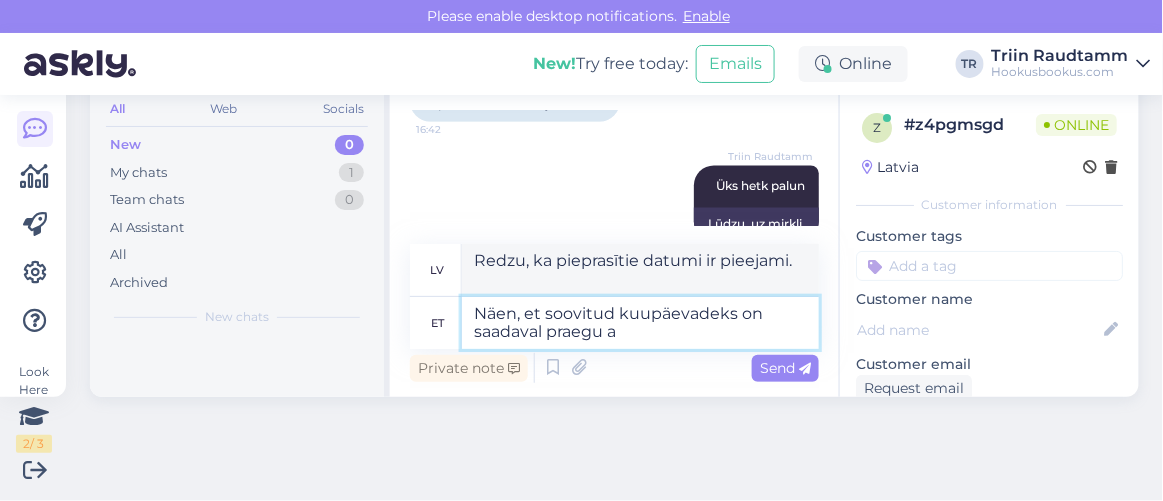 type on "Näen, et soovitud kuupäevadeks on saadaval praegu ai" 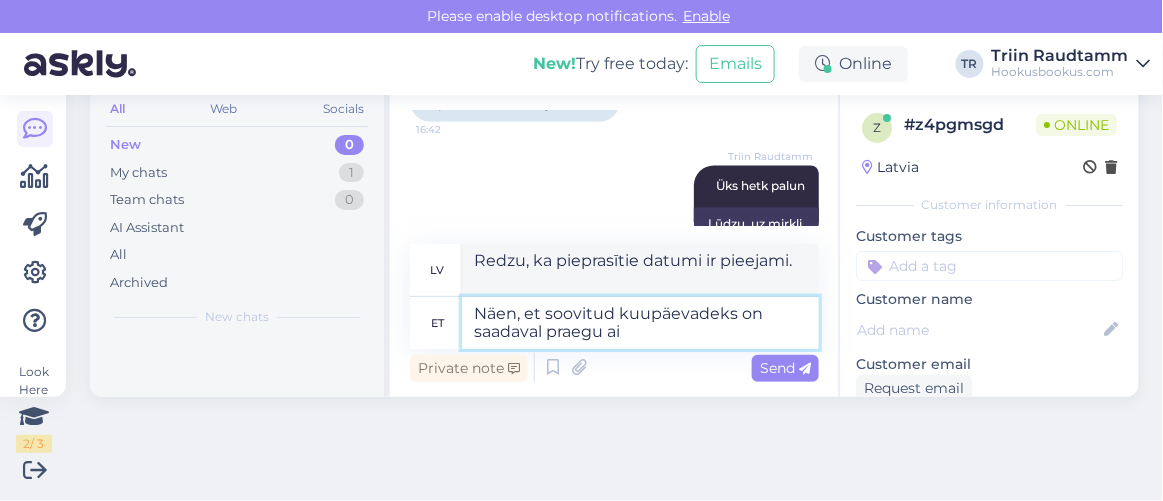 type on "Redzu, ka pieprasītie datumi pašlaik ir pieejami." 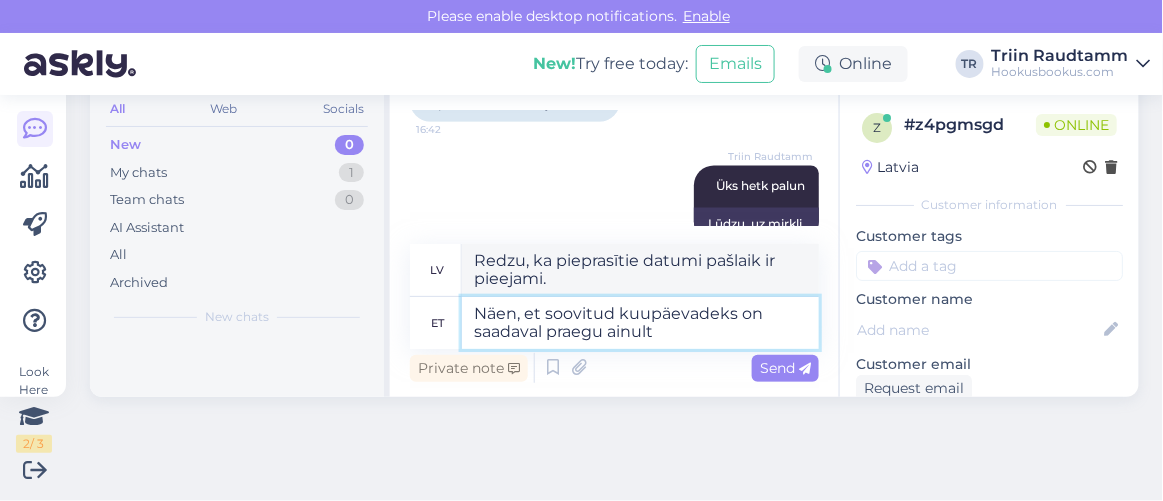 type on "Näen, et soovitud kuupäevadeks on saadaval praegu ainult "" 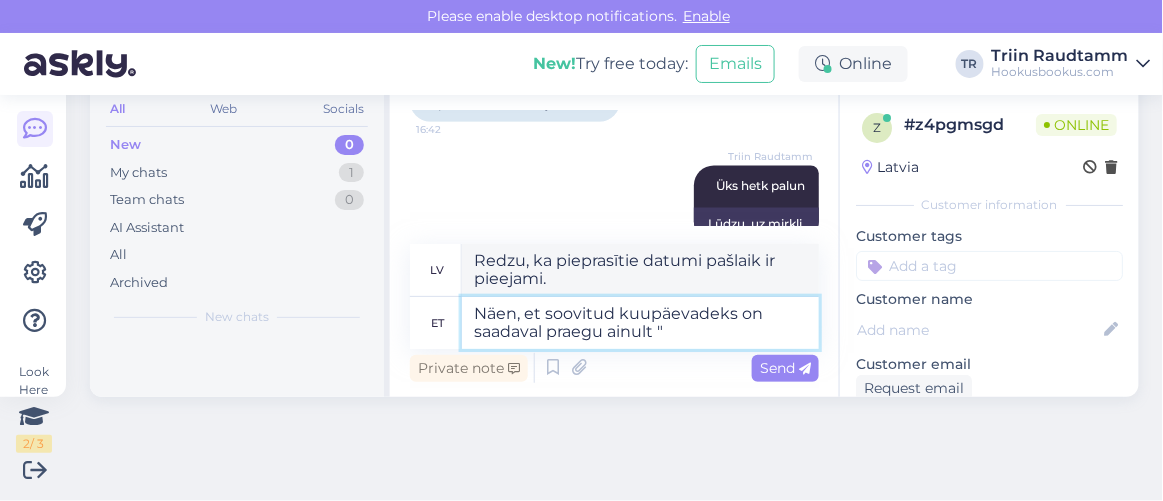 type on "Es redzu, ka pieprasītie datumi pašlaik ir pieejami tikai" 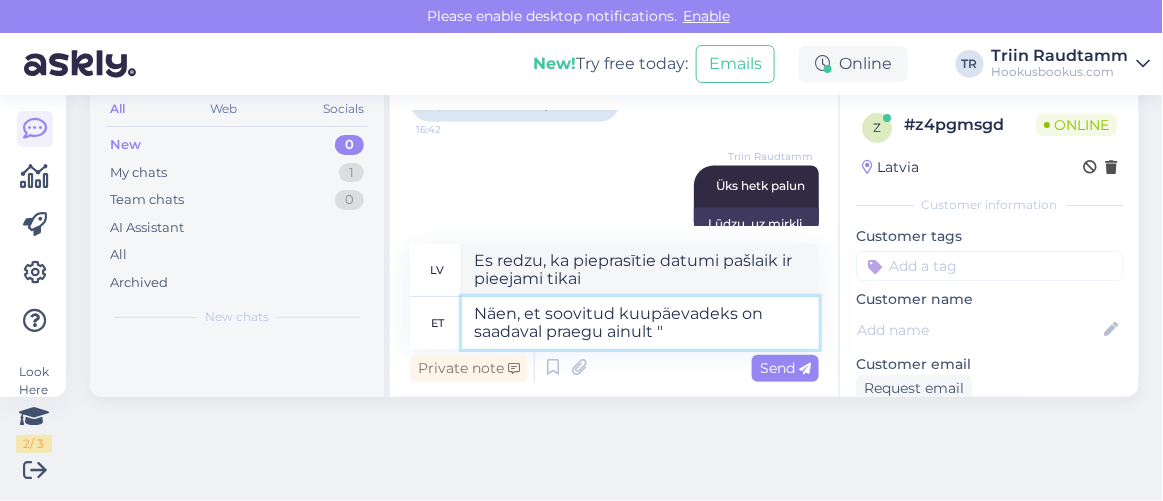 paste on "SPA18+ Spaapuhkus kahele" 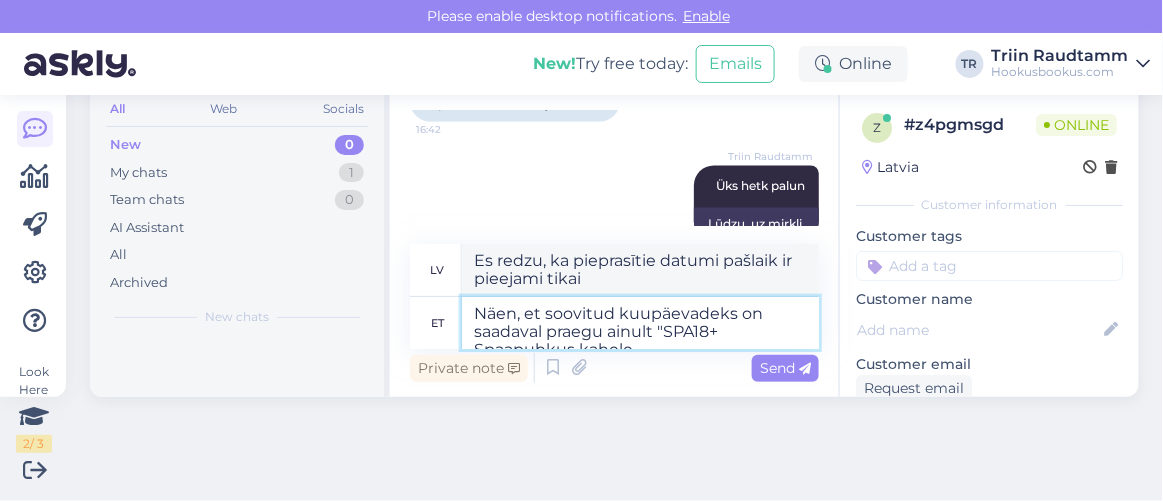 type on "Es redzu, ka pieprasītajos datumos pašlaik ir pieejams tikai "." 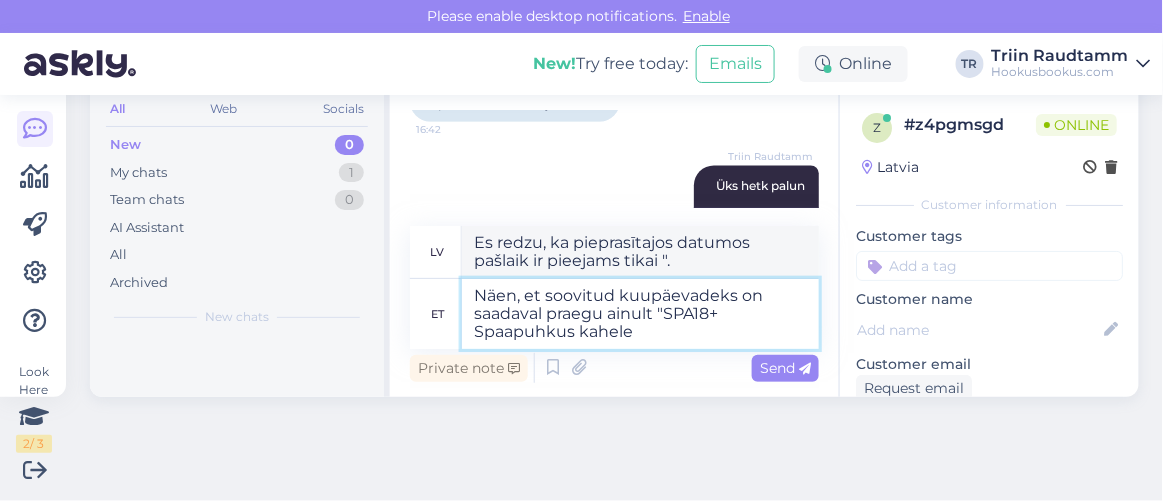 type on "Näen, et soovitud kuupäevadeks on saadaval praegu ainult "SPA18+ Spaapuhkus kahele"" 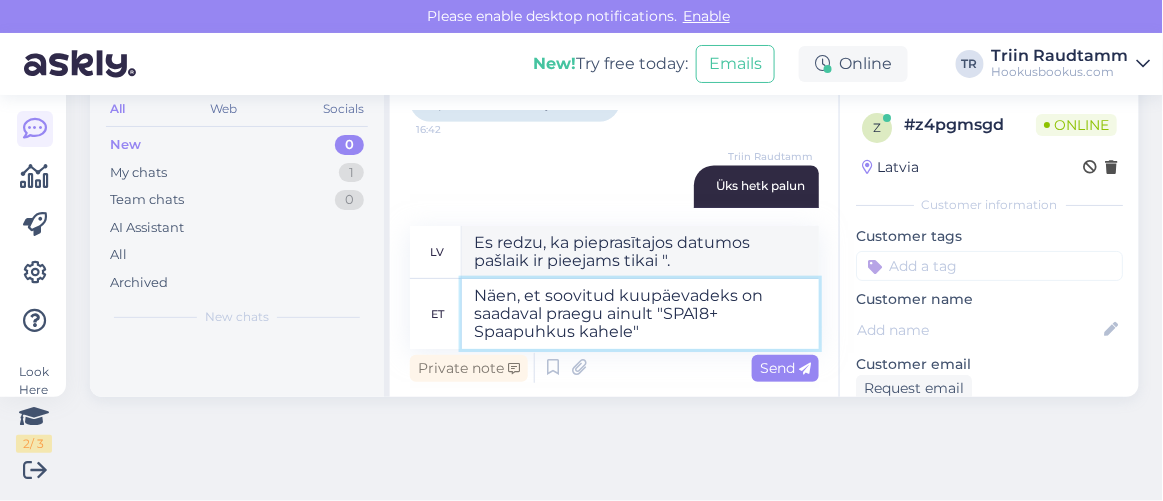 type on "Es redzu, ka pieprasītajos datumos pašlaik ir pieejams tikai "SPA18+ Spa brīvdienas diviem"." 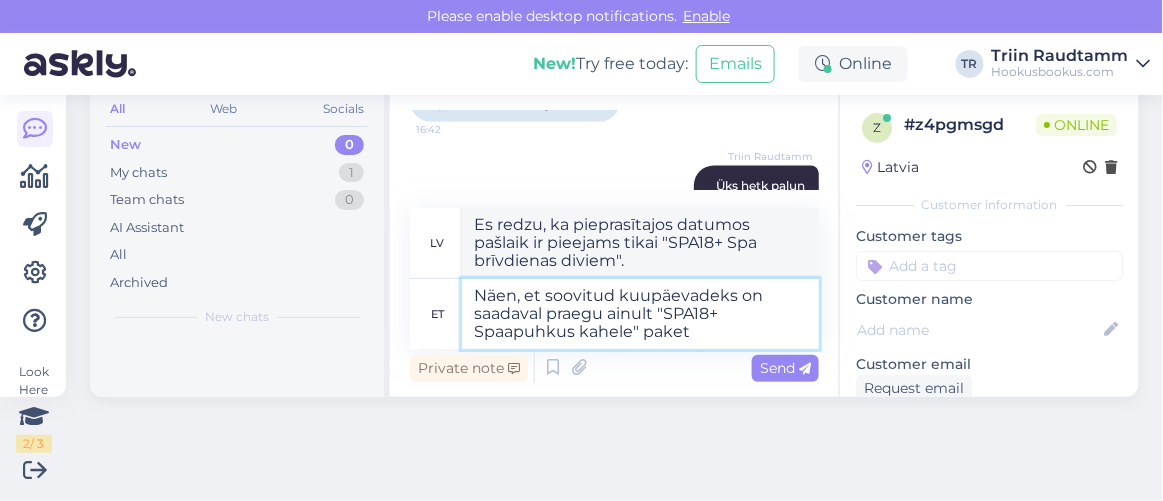 type on "Näen, et soovitud kuupäevadeks on saadaval praegu ainult "SPA18+ Spaapuhkus kahele" pakett" 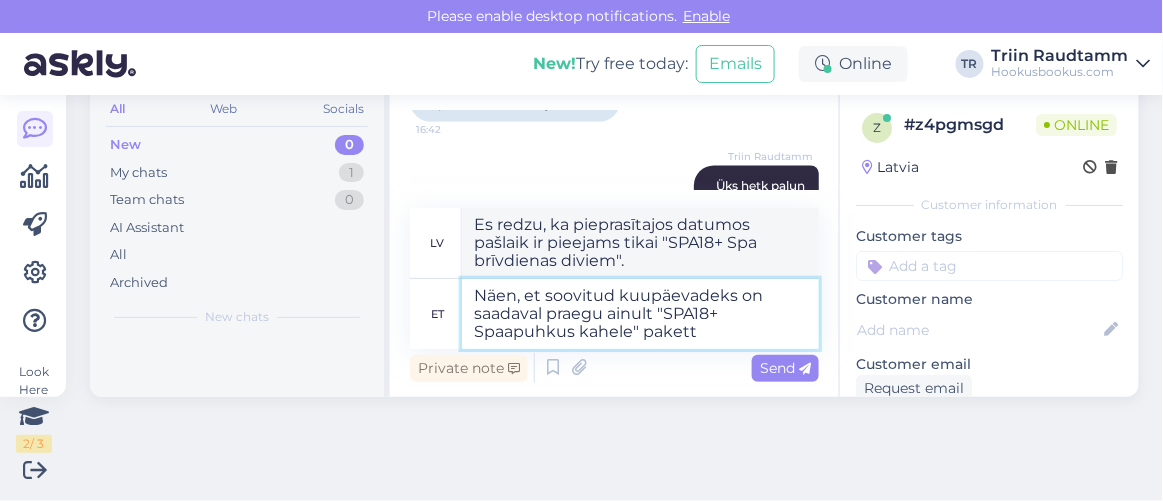type on "Redzu, et pieprasītajos datumos pašlaik ir pieejams tikai komplekts "SPA18+ Spa brīvdienas diviem"." 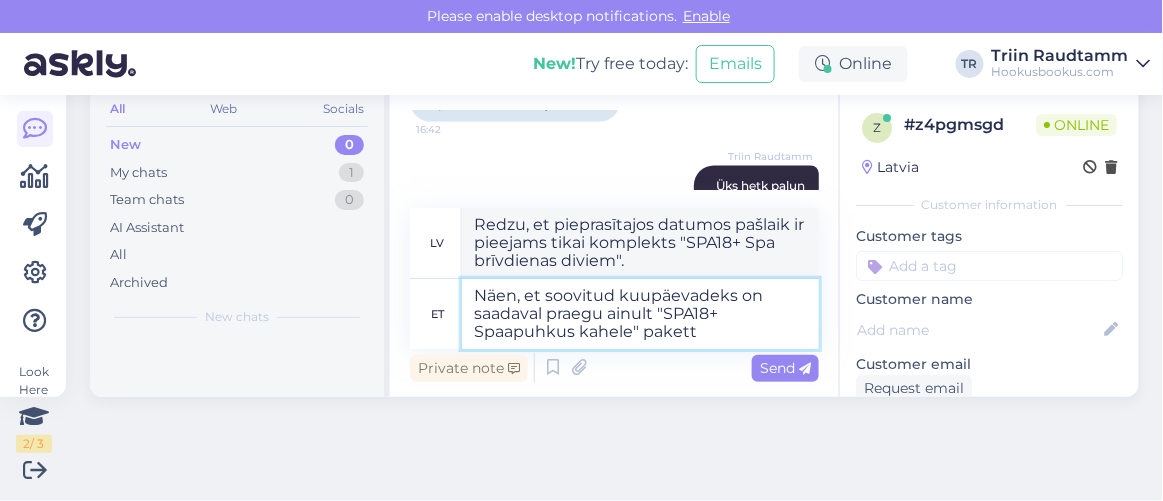 type 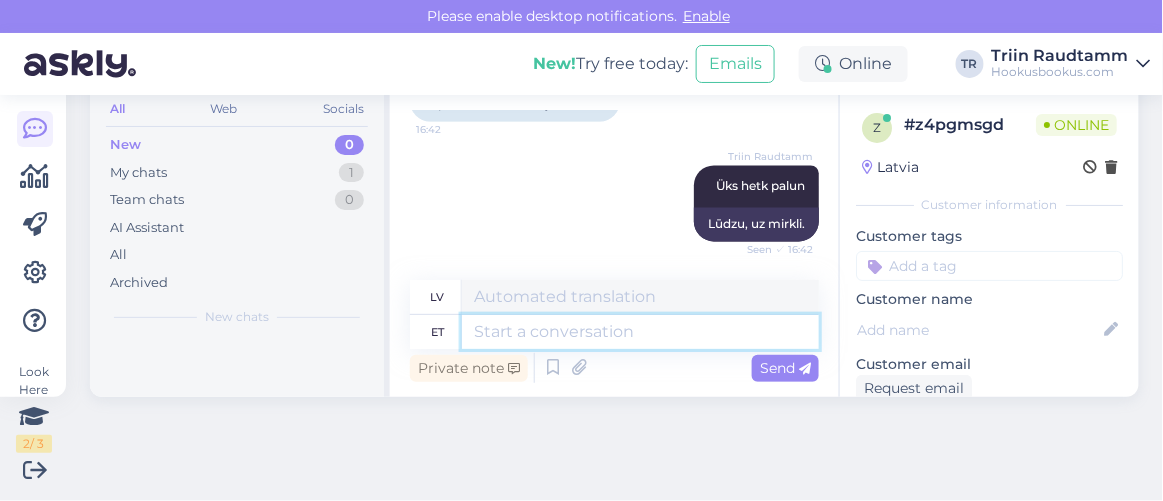scroll, scrollTop: 1156, scrollLeft: 0, axis: vertical 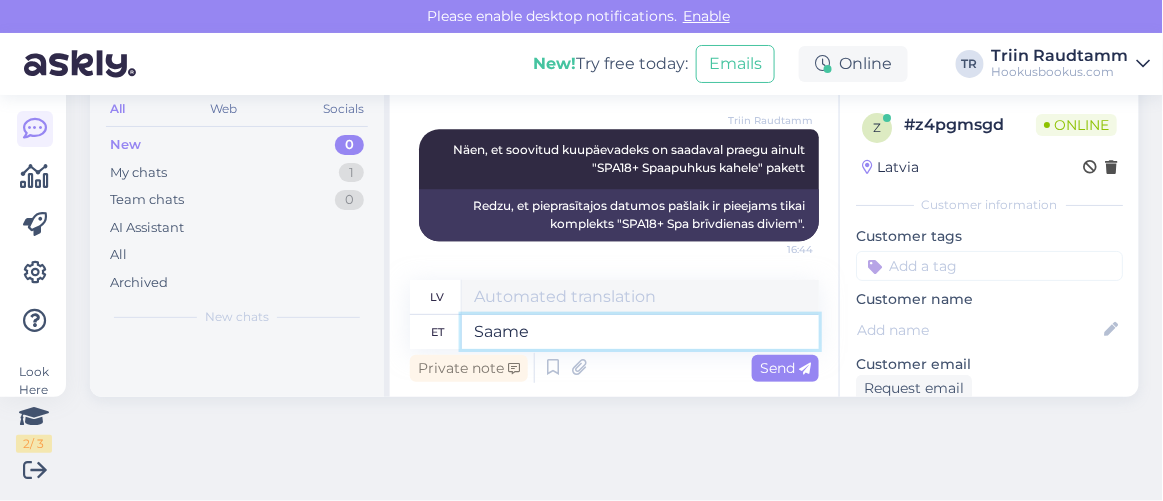 type on "Saame" 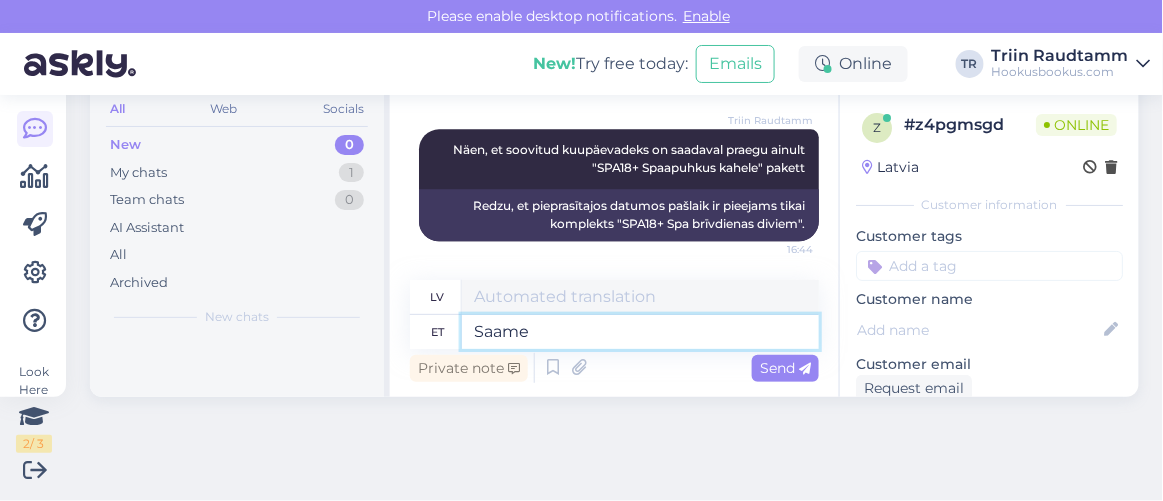 type on "Mēs varam" 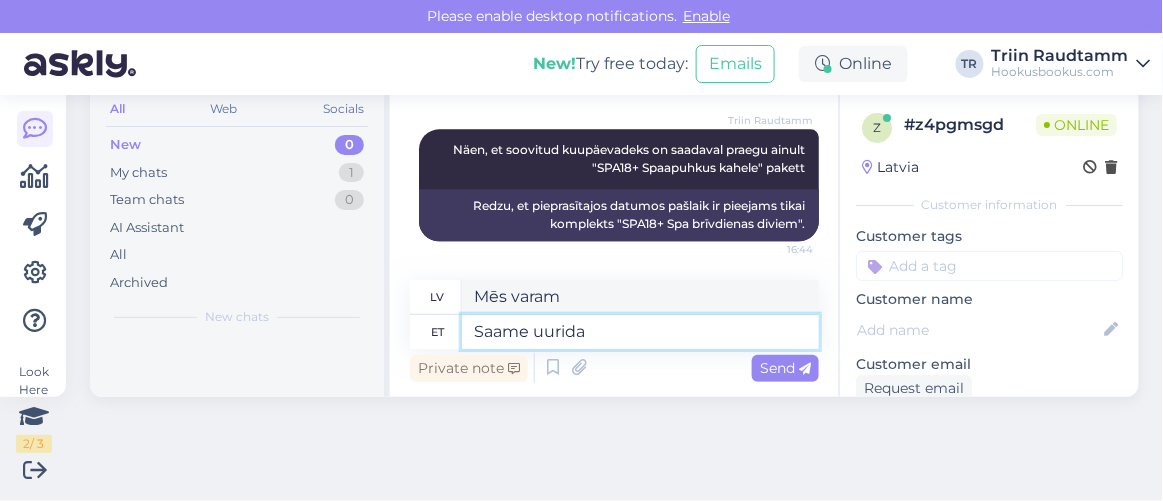 type on "Saame uurida" 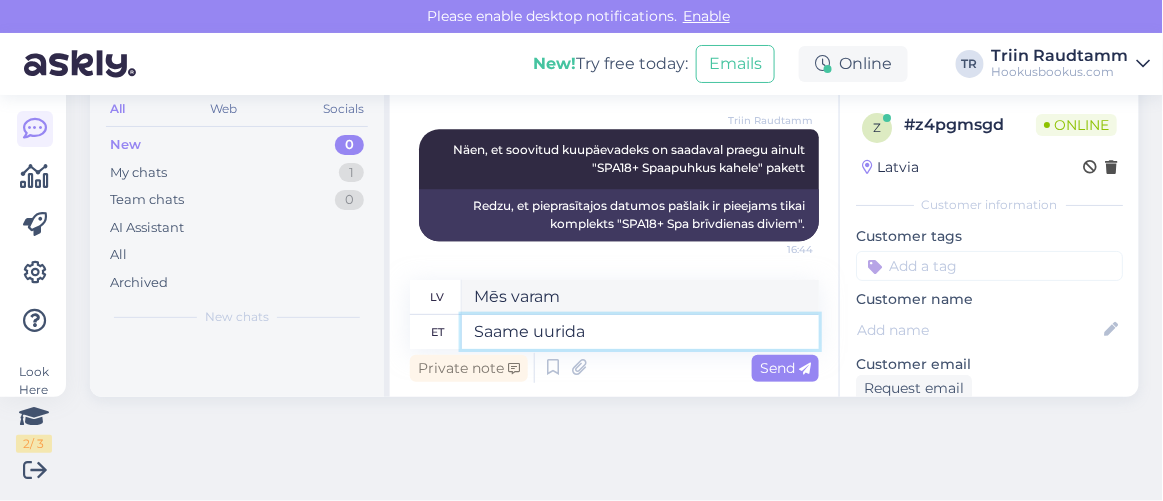 type on "Mēs varam izpētīt" 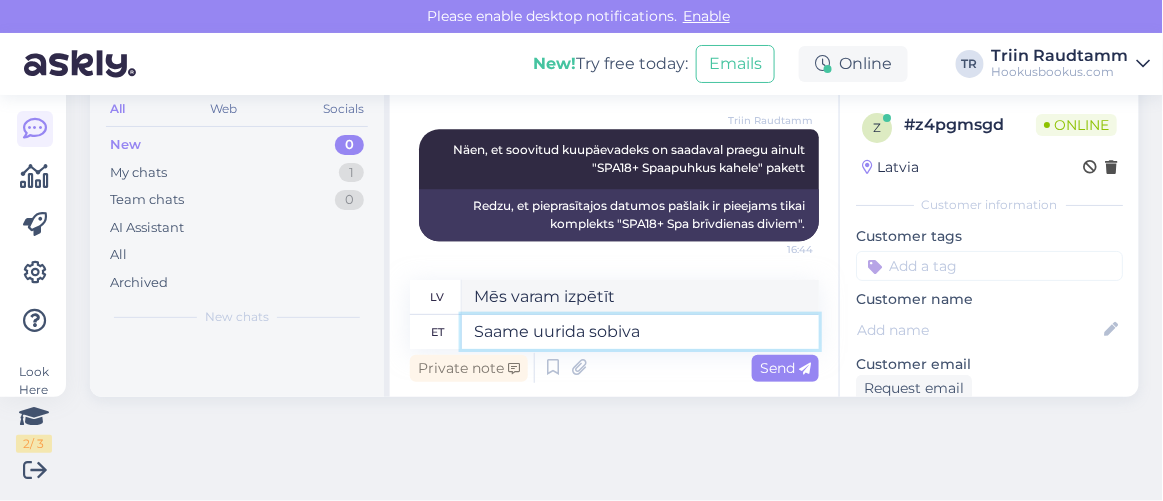 type on "Saame uurida sobiva t" 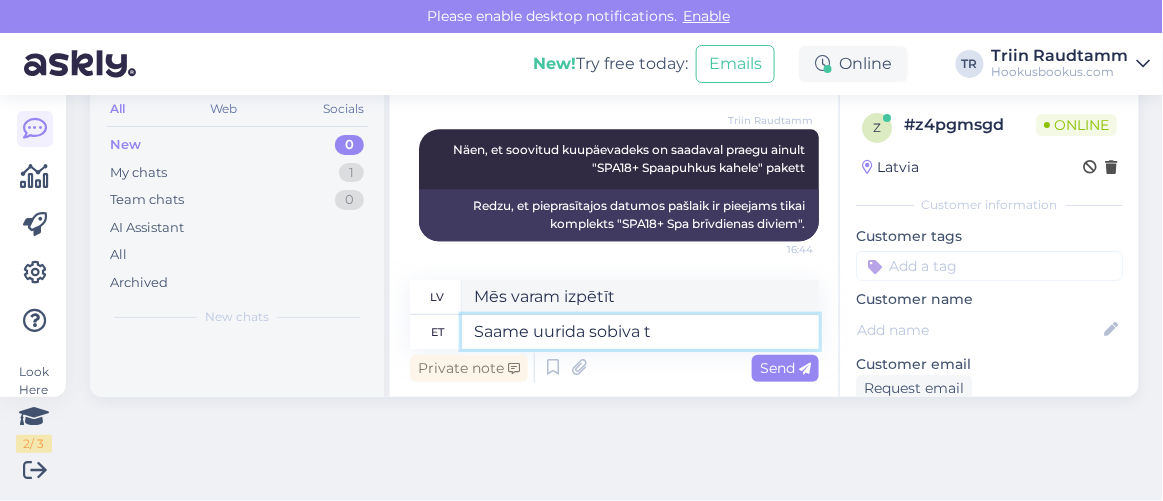 type on "Mēs varam izpētīt atbilstošo" 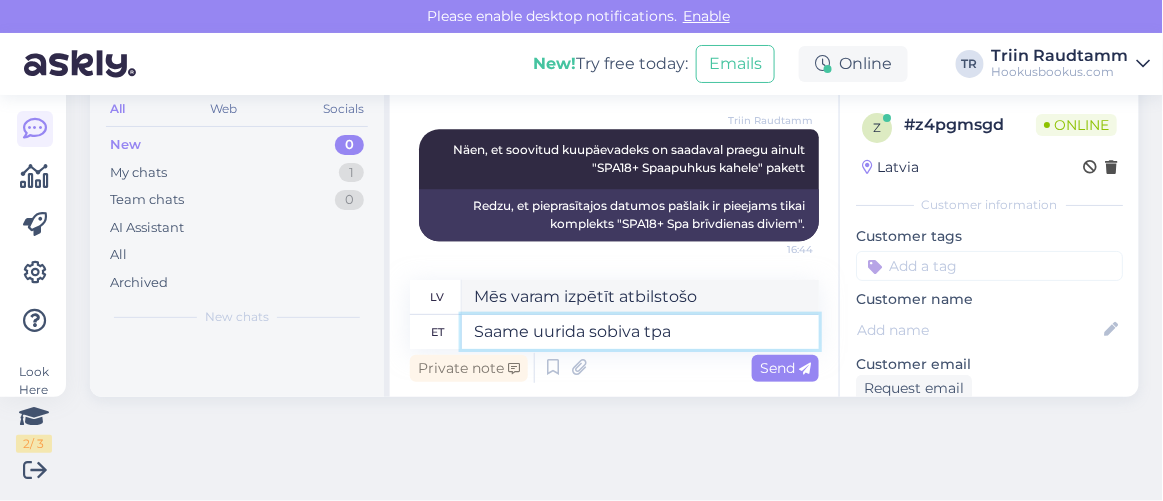 type on "Saame uurida sobiva tpa" 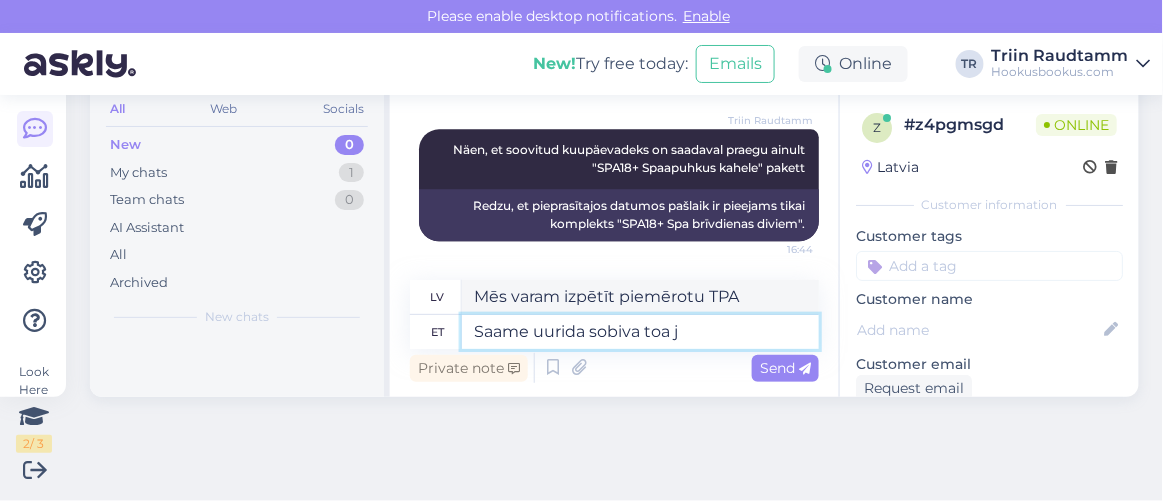 type on "Saame uurida sobiva toa ja" 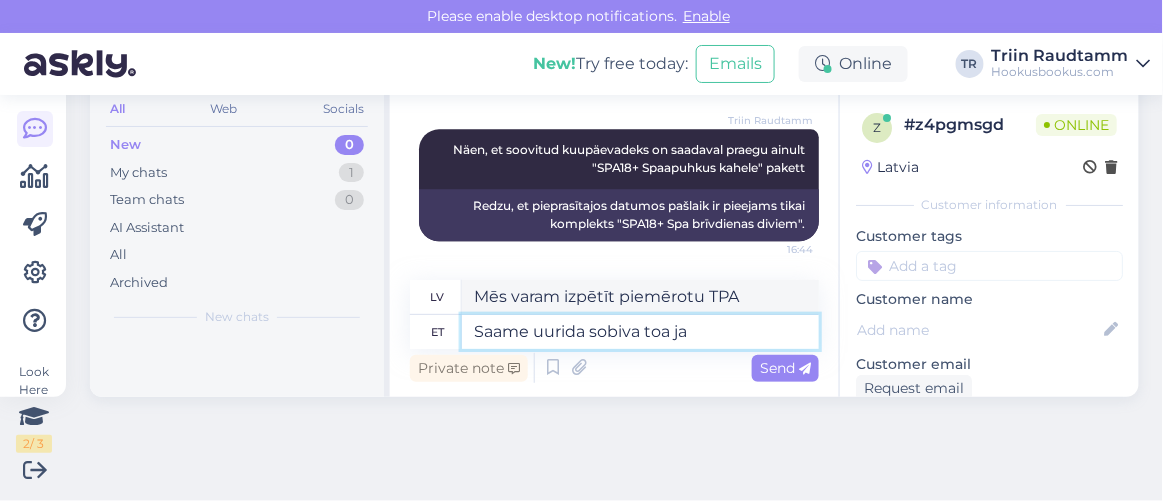 type on "Varam meklēt piemērotu istabu." 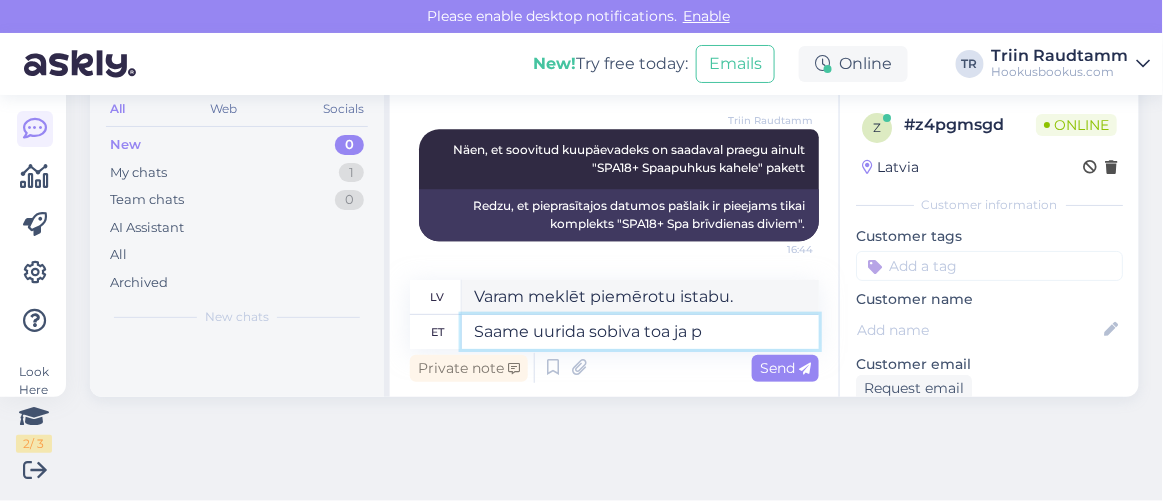 type on "Saame uurida sobiva toa ja pa" 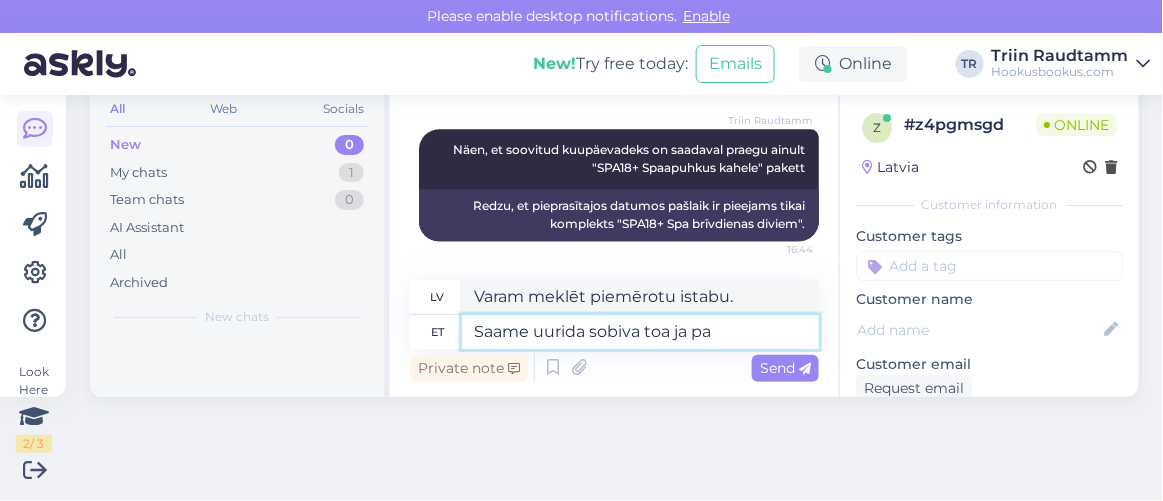 type on "Mēs varam meklēt piemērotu istabu un" 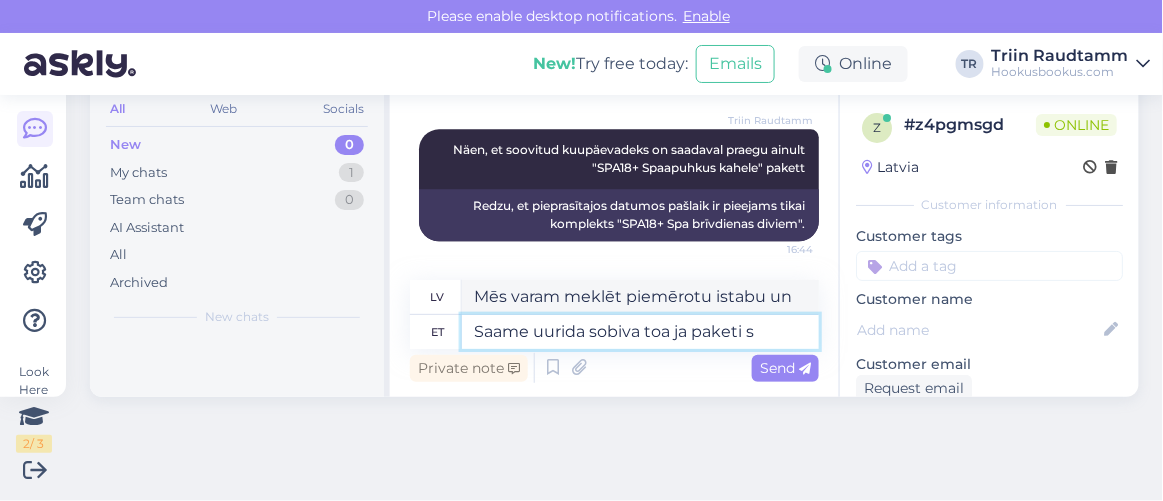type on "Saame uurida sobiva toa ja paketi sa" 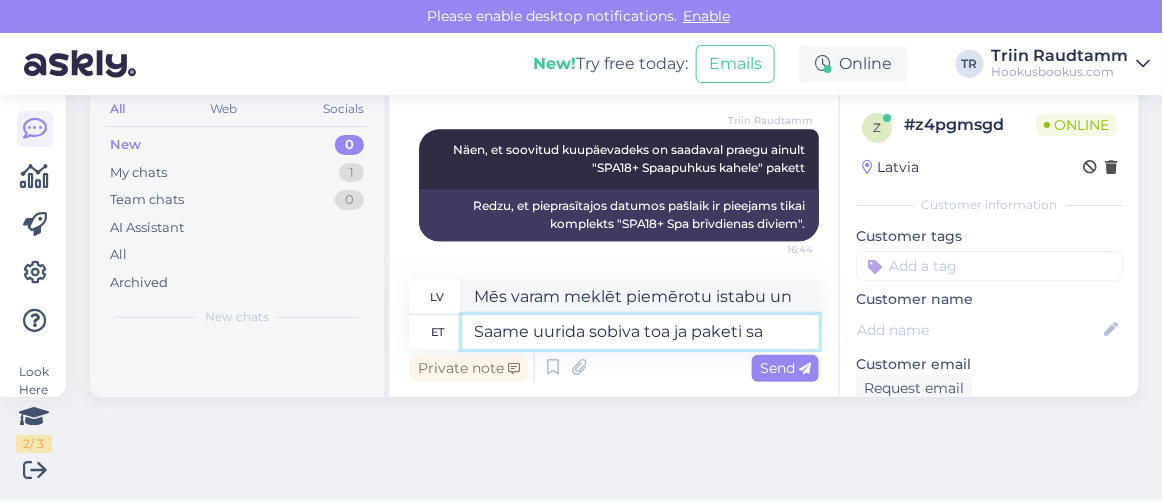 type on "Mēs varam apskatīt piemērotu istabu un komplektu" 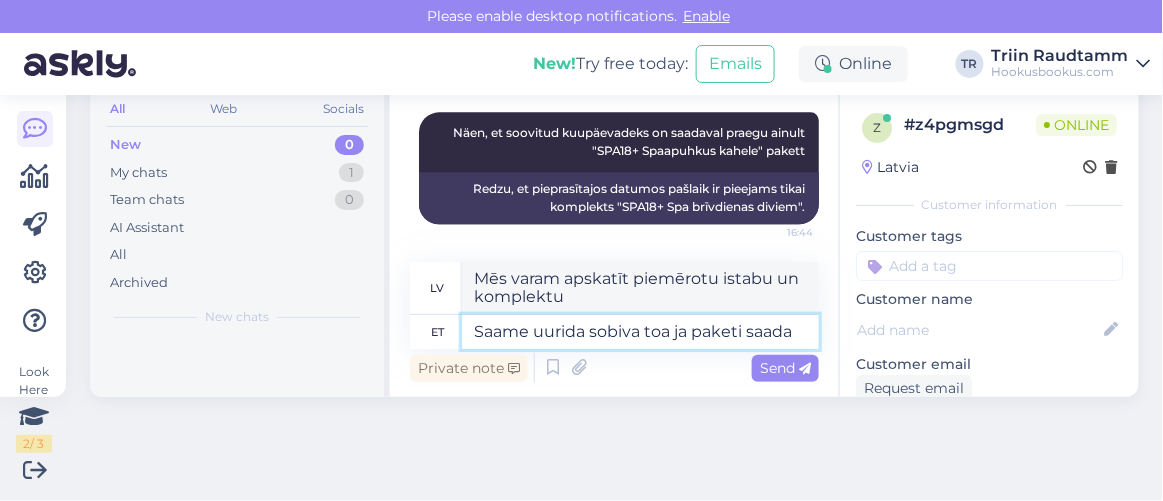 scroll, scrollTop: 1192, scrollLeft: 0, axis: vertical 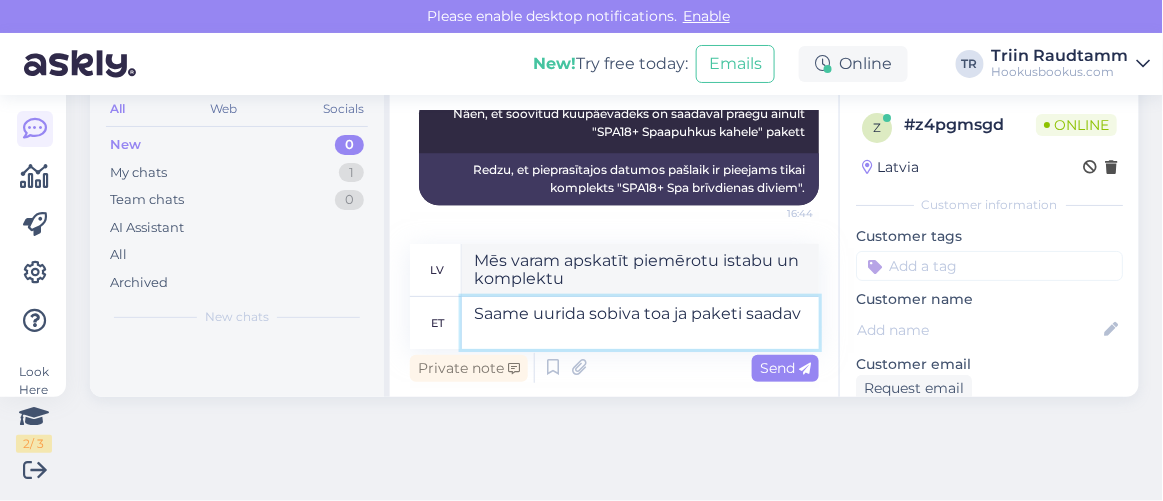 type on "Saame uurida sobiva toa ja paketi saadavu" 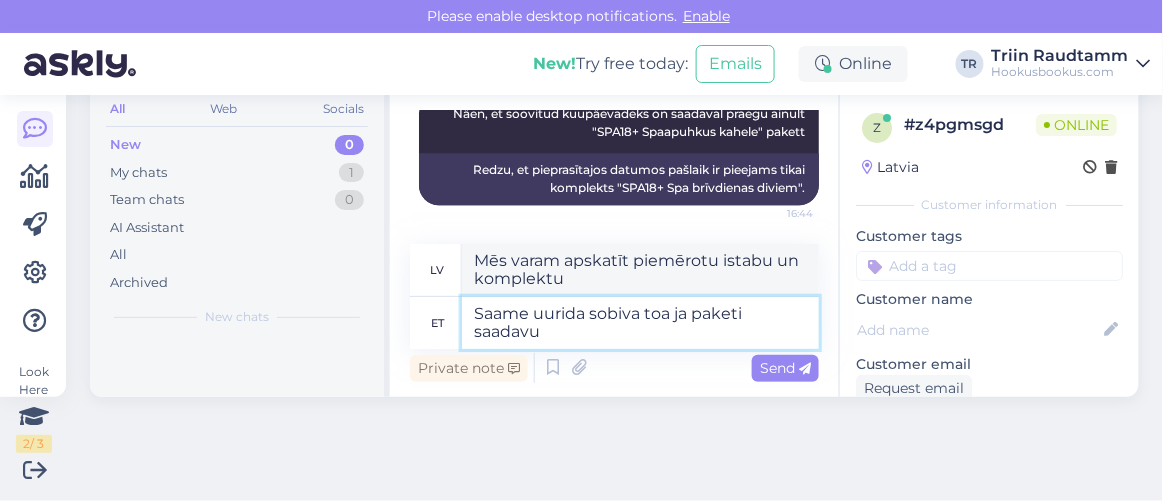 type on "Mēs varam meklēt piemērotu istabu un saņemt paciņu." 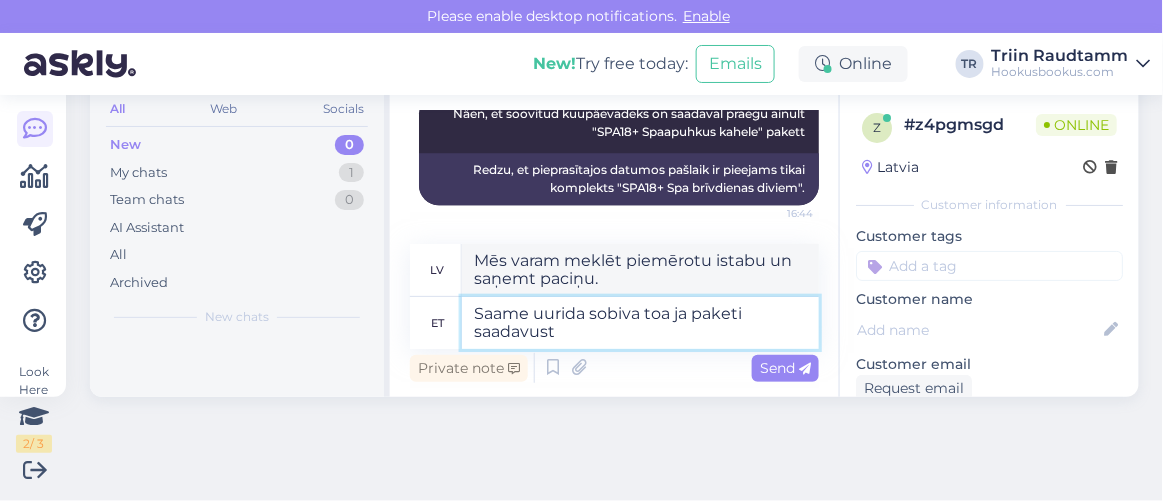 type on "Saame uurida sobiva toa ja paketi saadavust e" 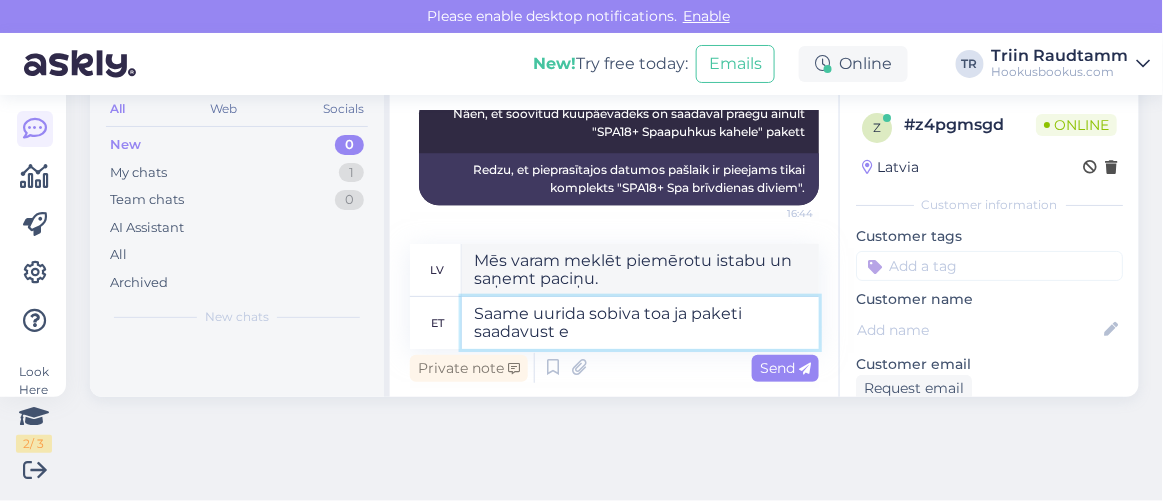 type on "Mēs varam pārbaudīt piemērota numura un paketes pieejamību." 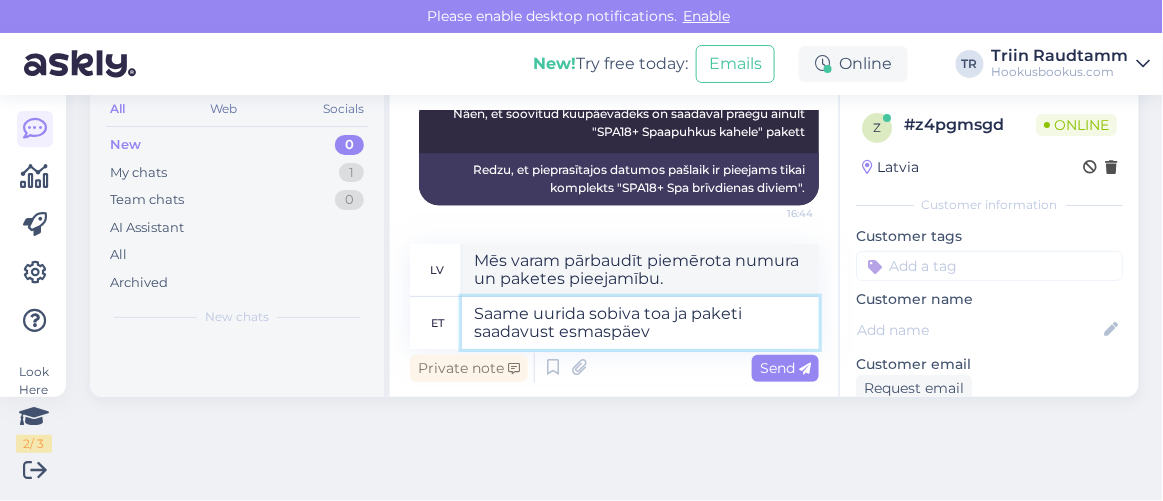 type on "Saame uurida sobiva toa ja paketi saadavust esmaspäeva" 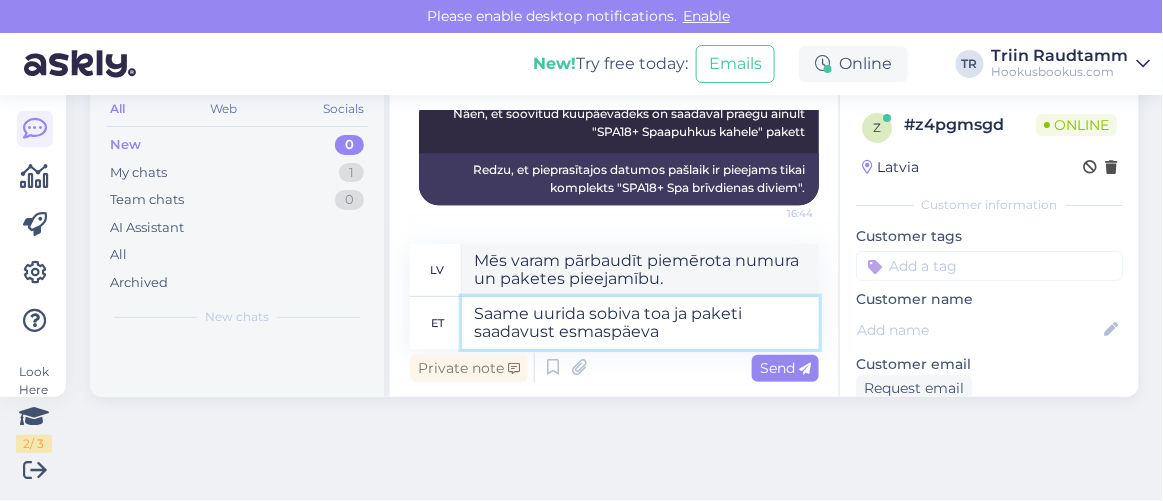 type on "Piemērota numura un paketes pieejamību varēsim pārbaudīt pirmdien." 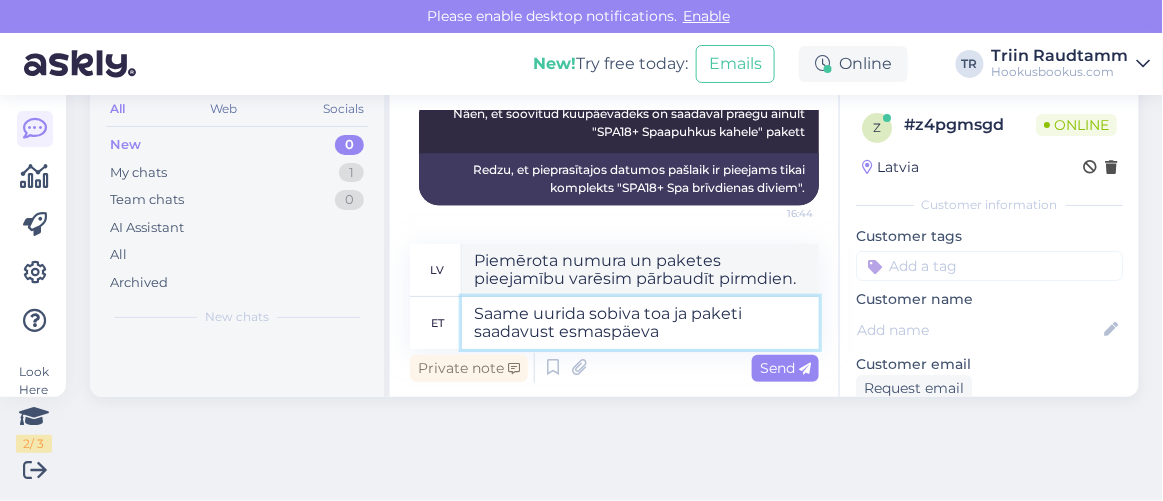 scroll, scrollTop: 1210, scrollLeft: 0, axis: vertical 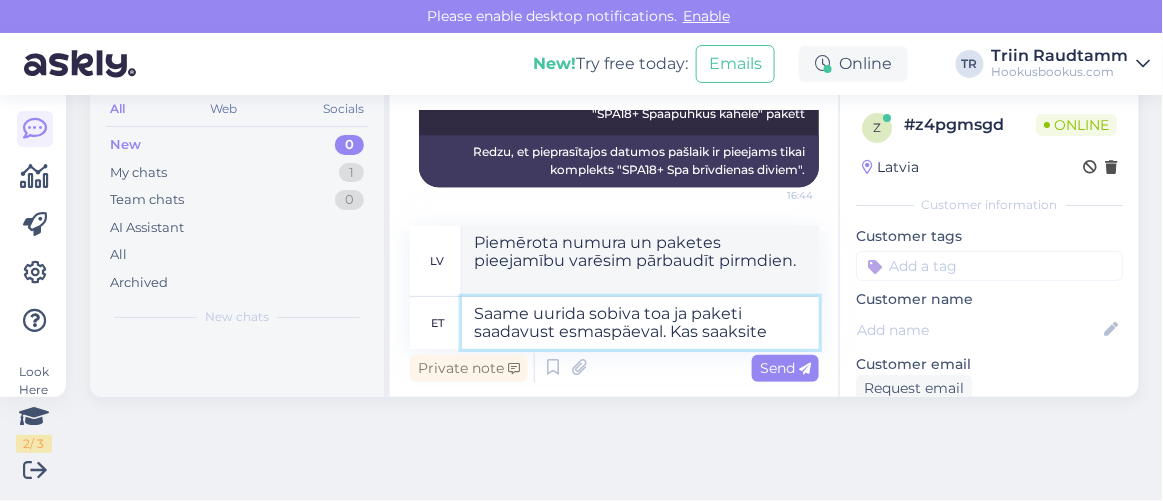 type on "Saame uurida sobiva toa ja paketi saadavust esmaspäeval. Kas saaksite" 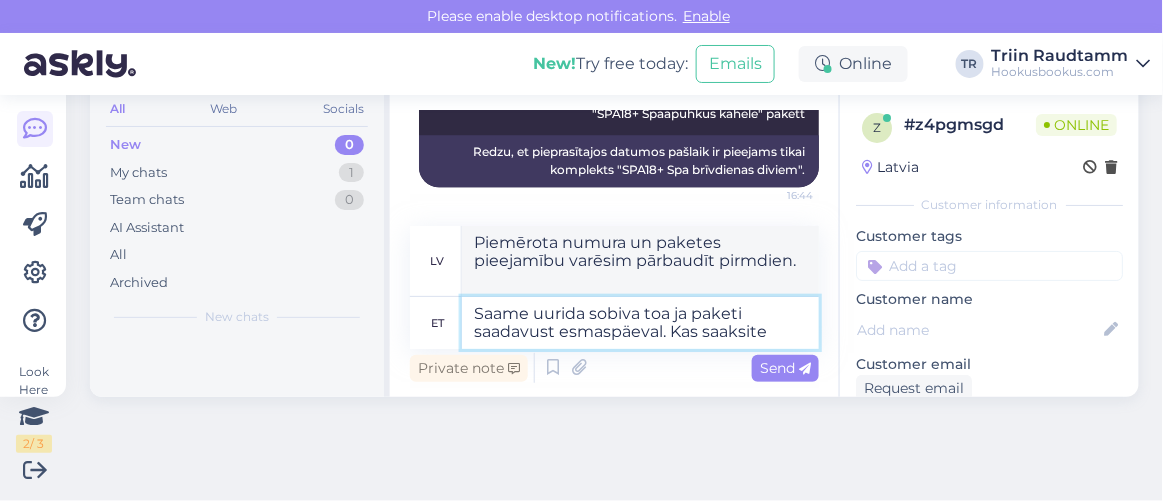 type on "Piemērota numura un paketes pieejamību varam pārbaudīt pirmdien. Vai jūs varētu..." 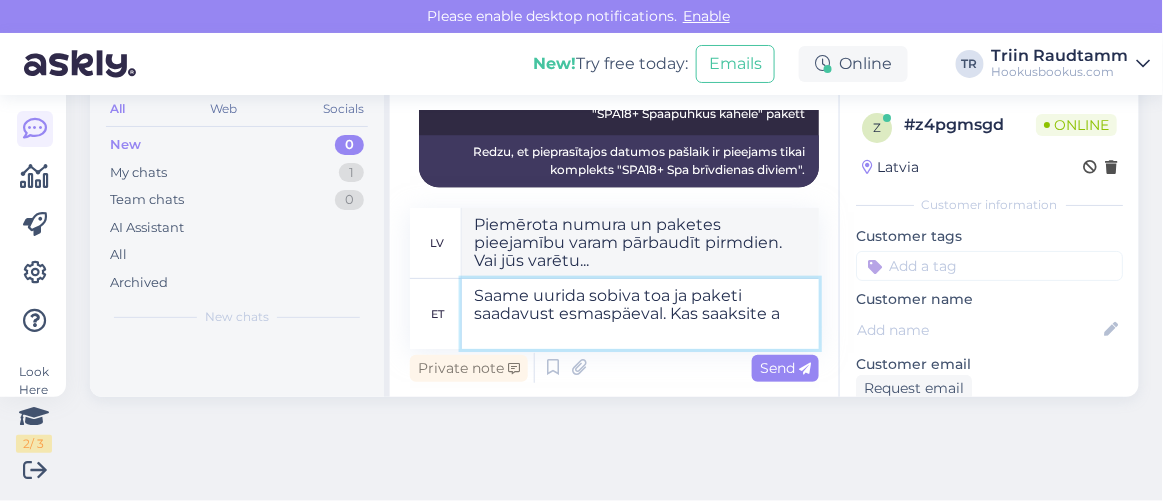 scroll, scrollTop: 1228, scrollLeft: 0, axis: vertical 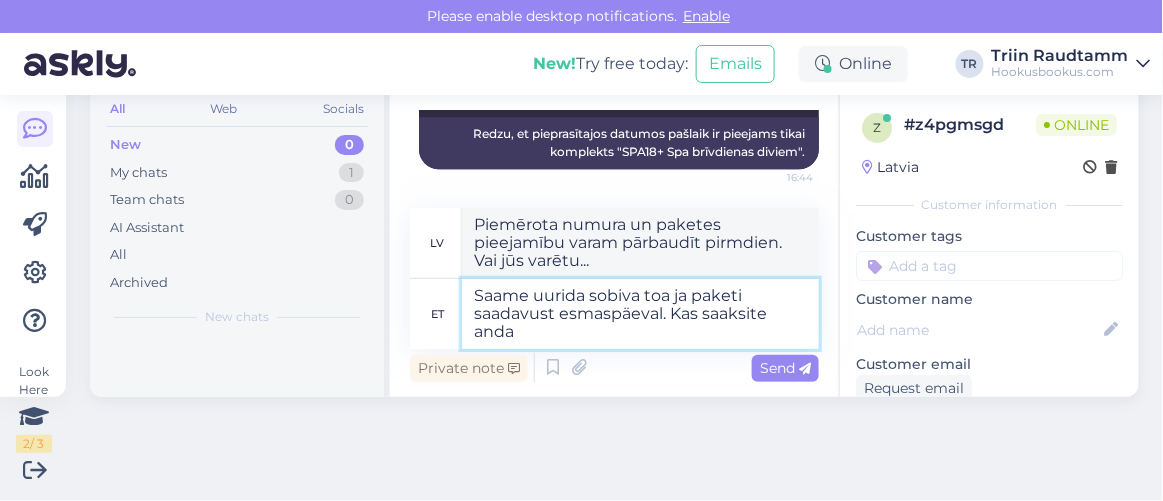 type on "Saame uurida sobiva toa ja paketi saadavust esmaspäeval. Kas saaksite anda o" 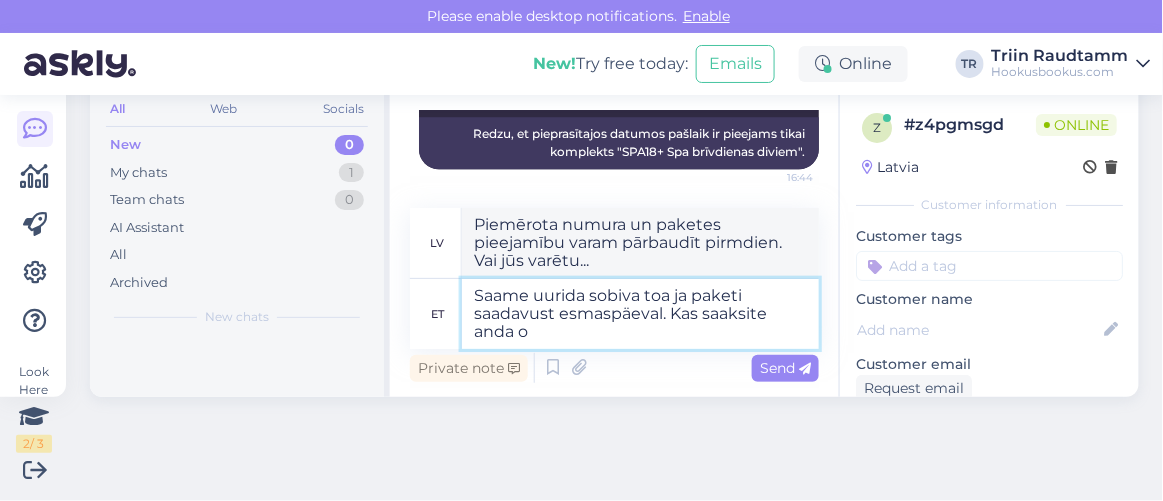 type on "Piemērota numura un paketes pieejamību varam pārbaudīt pirmdien. Vai jūs, lūdzu, varētu sniegt" 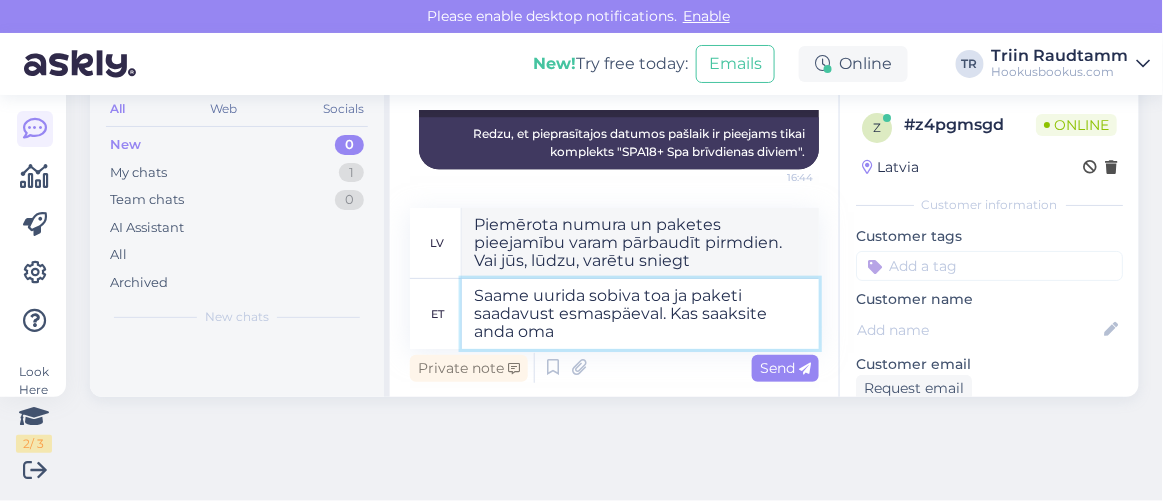 type on "Saame uurida sobiva toa ja paketi saadavust esmaspäeval. Kas saaksite anda oma e" 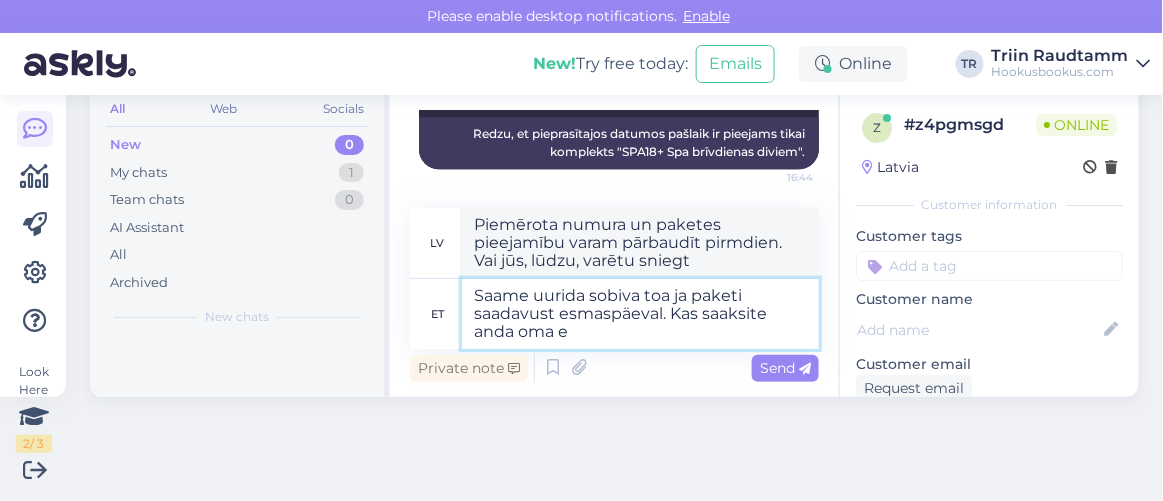 type on "Piemērota numura un paketes pieejamību varam pārbaudīt pirmdien. Vai varētu sniegt savu..." 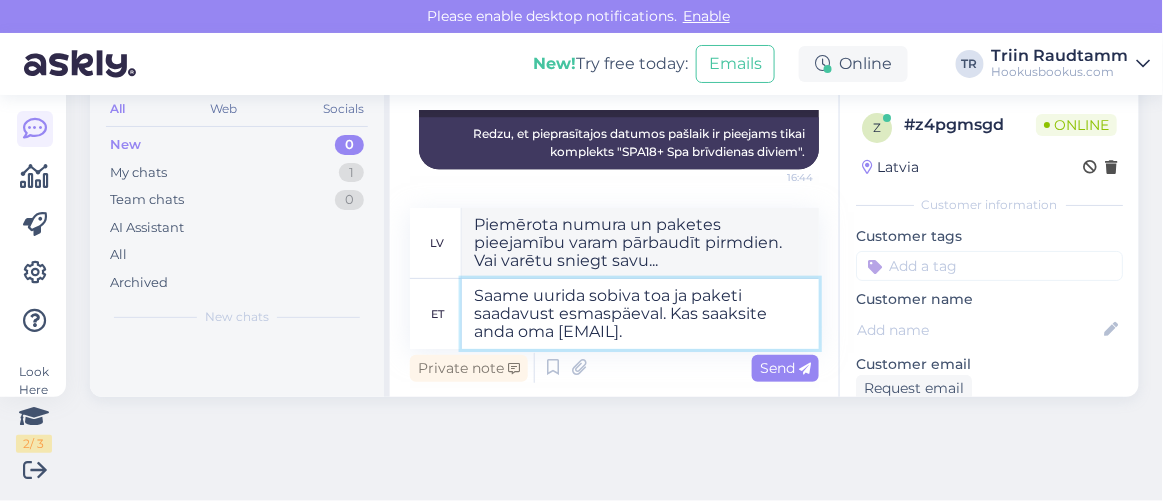 type on "Saame uurida sobiva toa ja paketi saadavust esmaspäeval. Kas saaksite anda oma [EMAIL]." 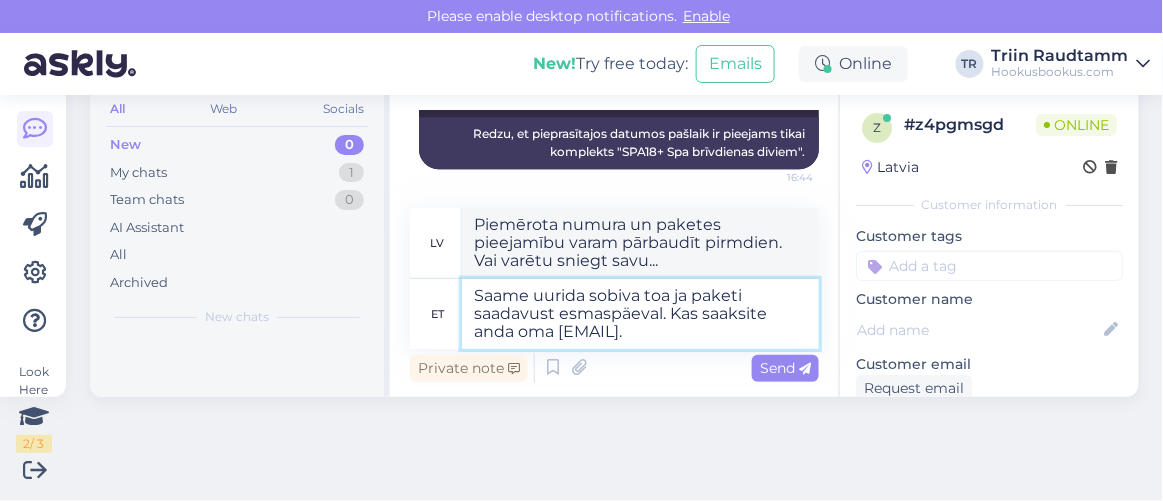 type on "Piemērota numura un paketes pieejamību varam pārbaudīt pirmdien. Vai varētu man norādīt savu e-pasta adresi?" 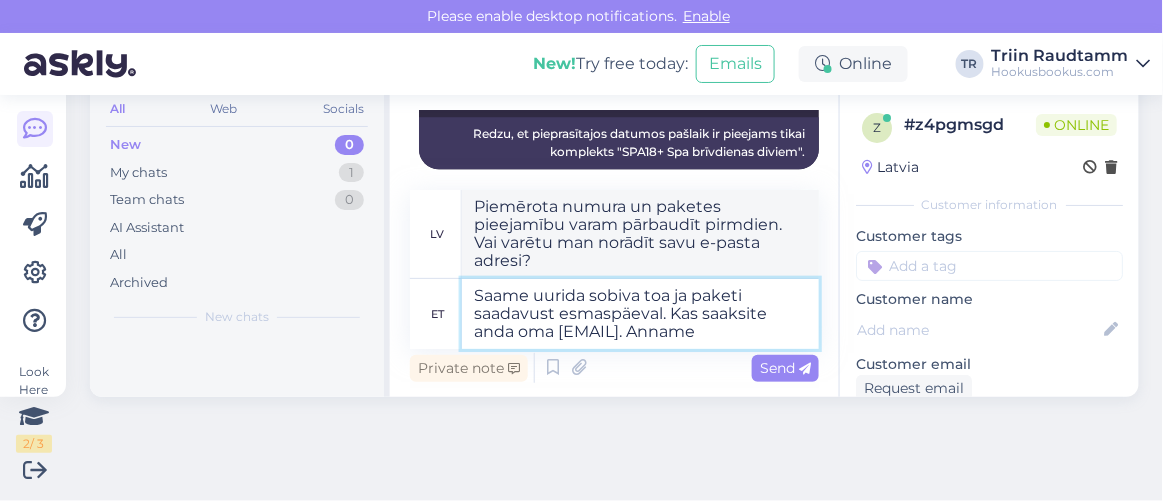 type on "Saame uurida sobiva toa ja paketi saadavust esmaspäeval. Kas saaksite anda oma [EMAIL]. Anname" 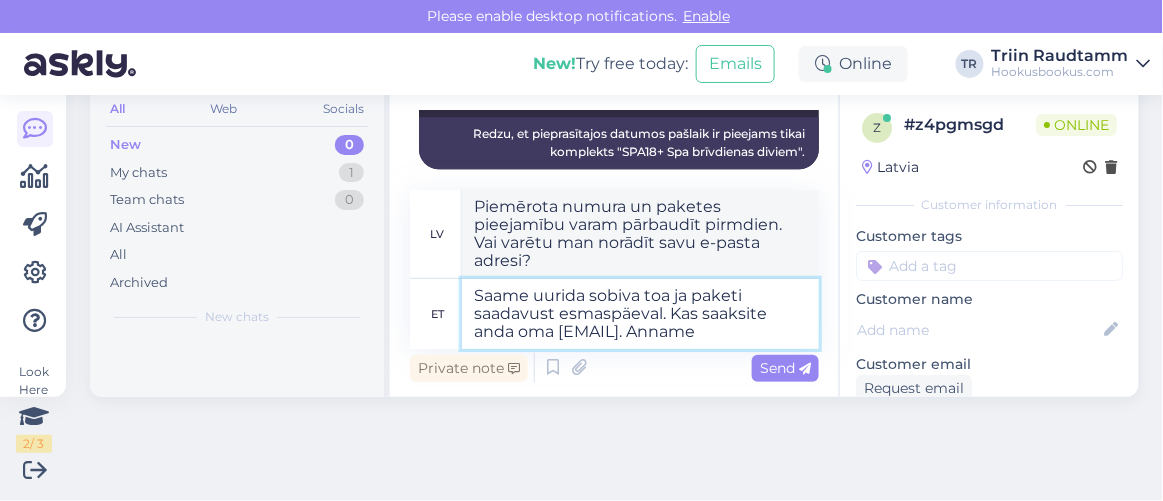 type on "Piemērota numura un paketes pieejamību varēsim pārbaudīt pirmdien. Lūdzu, norādiet savu [EMAIL]. Mēs to izdarīsim." 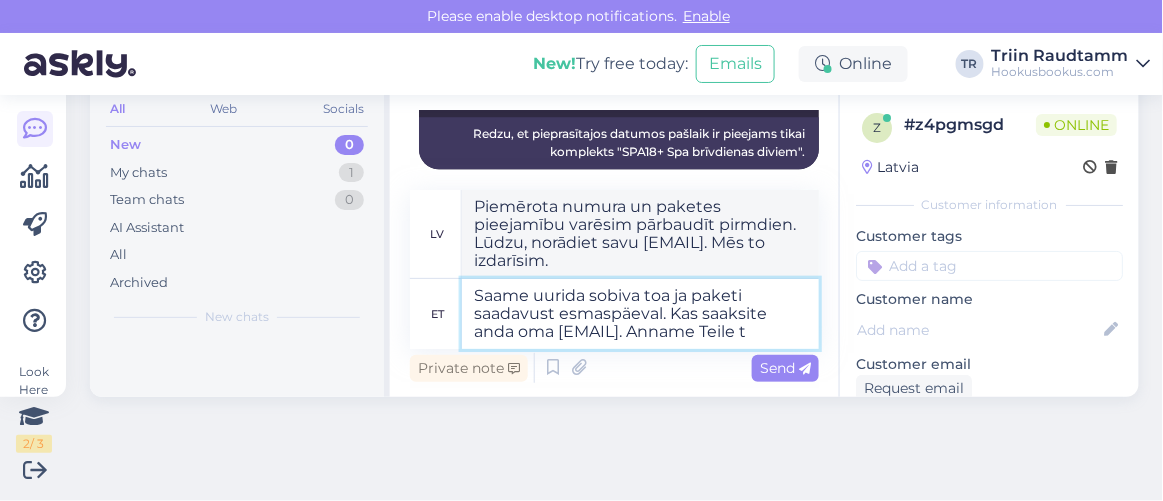 type on "Saame uurida sobiva toa ja paketi saadavust esmaspäeval. Kas saaksite anda oma [EMAIL]. Anname Teile te" 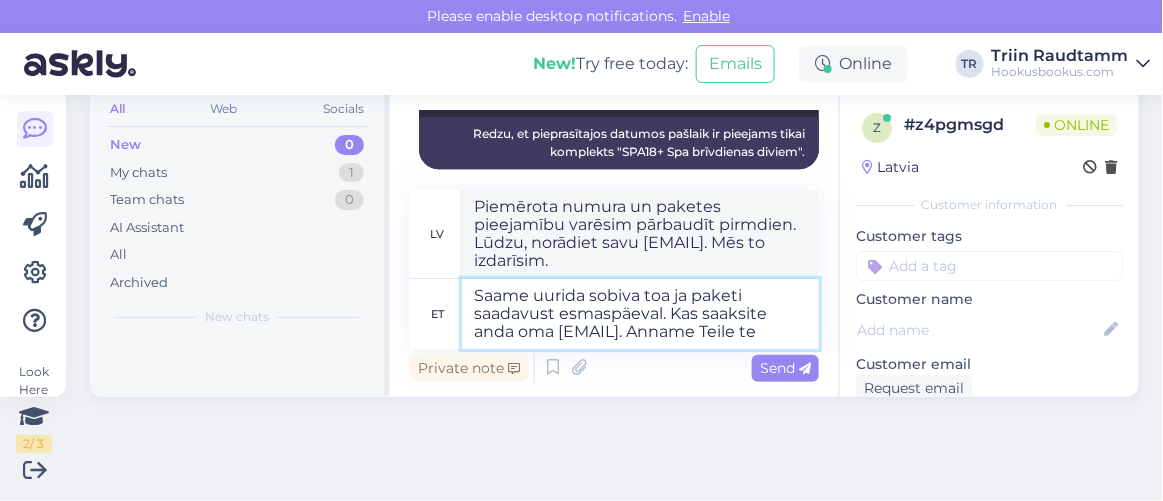 type on "Piemērota numura un paketes pieejamību varēsim pārbaudīt pirmdien. Lūdzu, norādiet savu [EMAIL]. Mēs jums to nosūtīsim." 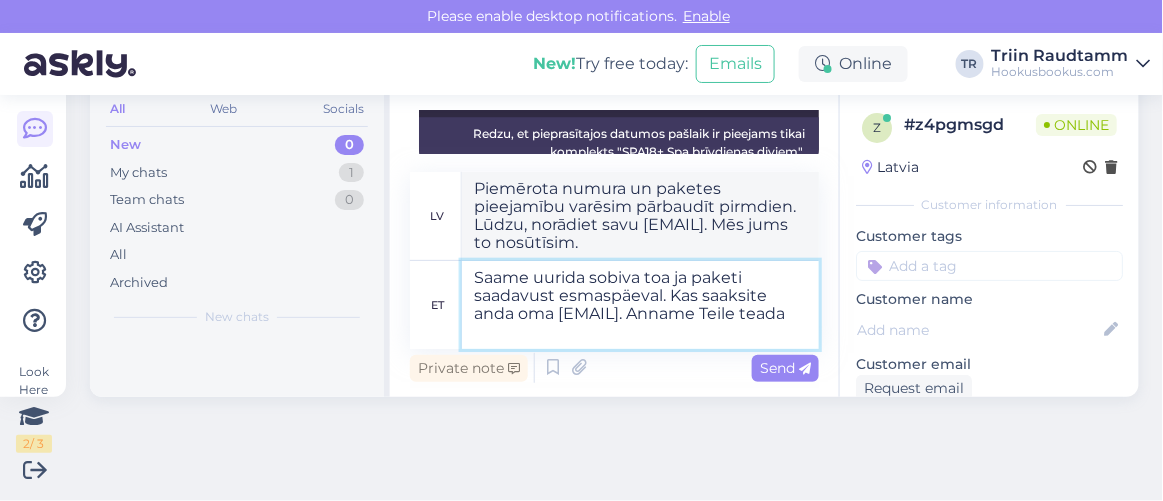 type on "Saame uurida sobiva toa ja paketi saadavust esmaspäeval. Kas saaksite anda oma [EMAIL]. Anname Teile teada k" 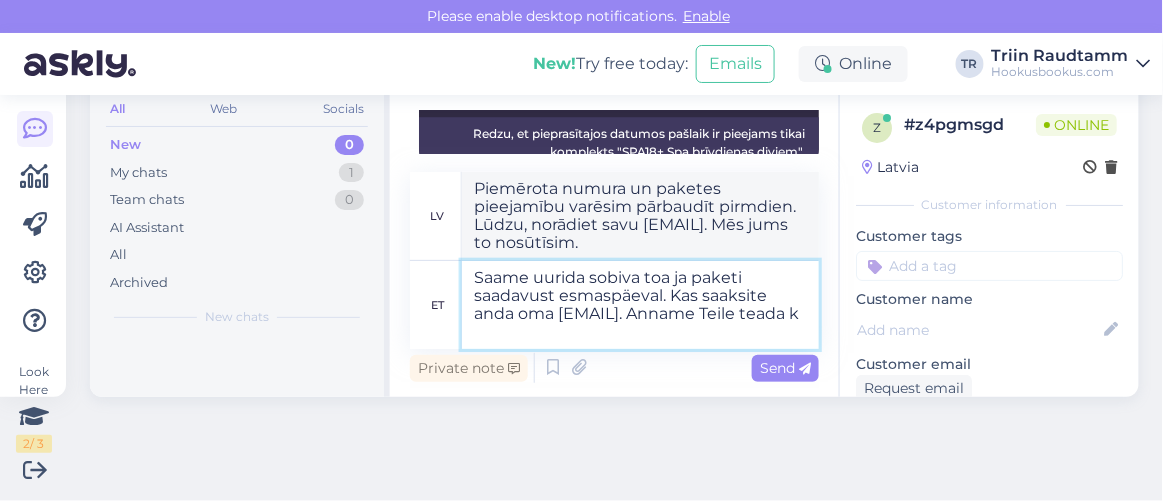 type on "Piemērota numura un paketes pieejamību varēsim pārbaudīt pirmdien. Lūdzu, norādiet savu [EMAIL]. Mēs jums par to paziņosim." 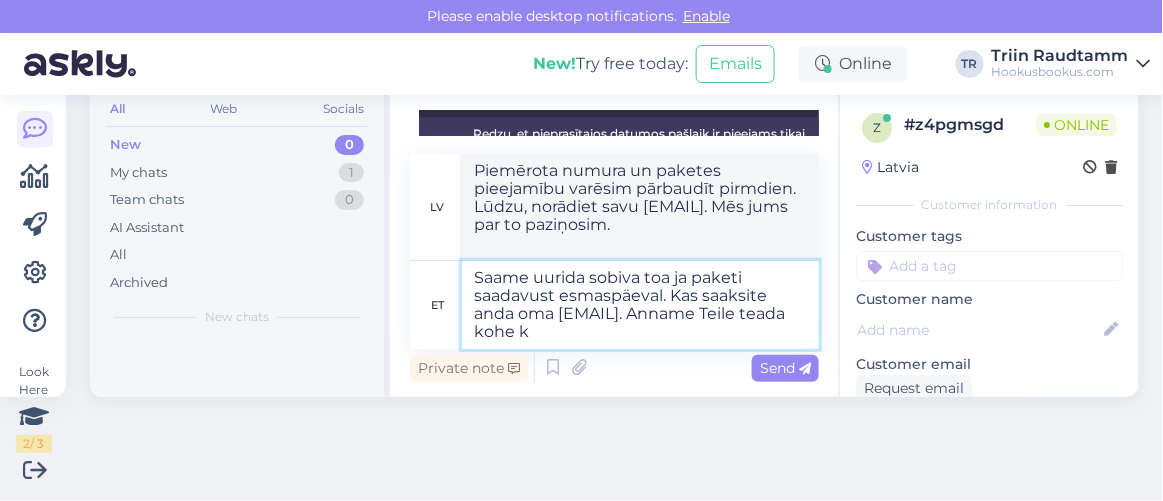 type on "Saame uurida sobiva toa ja paketi saadavust esmaspäeval. Kas saaksite anda oma e-maili. Anname Teile teada kohe ku" 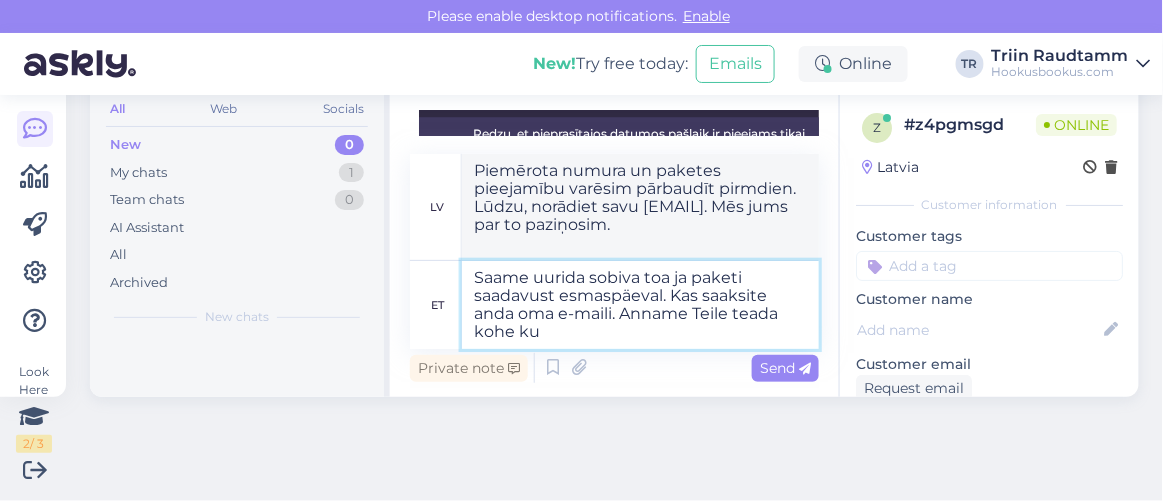 type on "Piemērota numura un paketes pieejamību varēsim pārbaudīt pirmdien. Lūdzu, norādiet savu [EMAIL]. Mēs jums nekavējoties paziņosim." 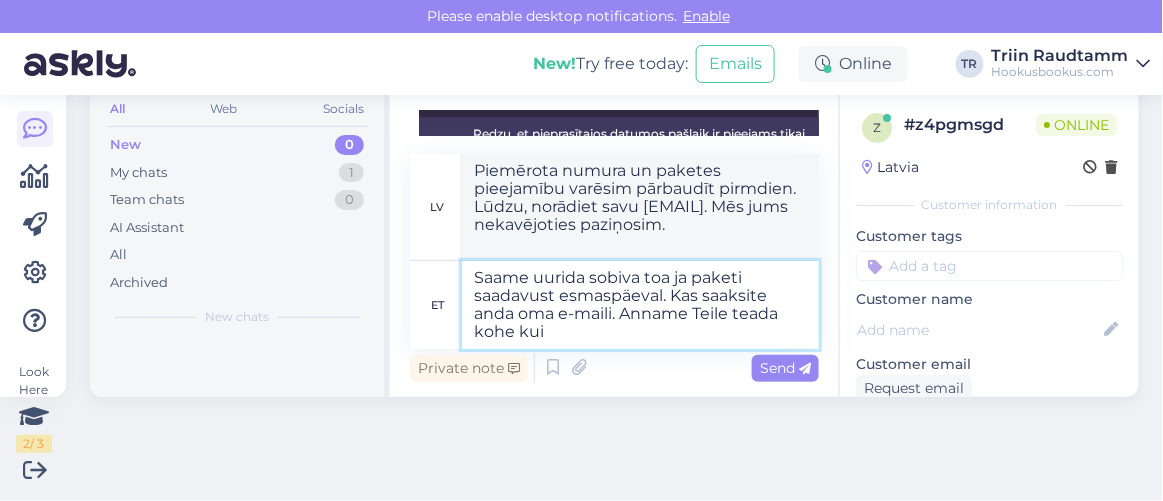 type on "Saame uurida sobiva toa ja paketi saadavust esmaspäeval. Kas saaksite anda oma e-maili. Anname Teile teada kohe kui o" 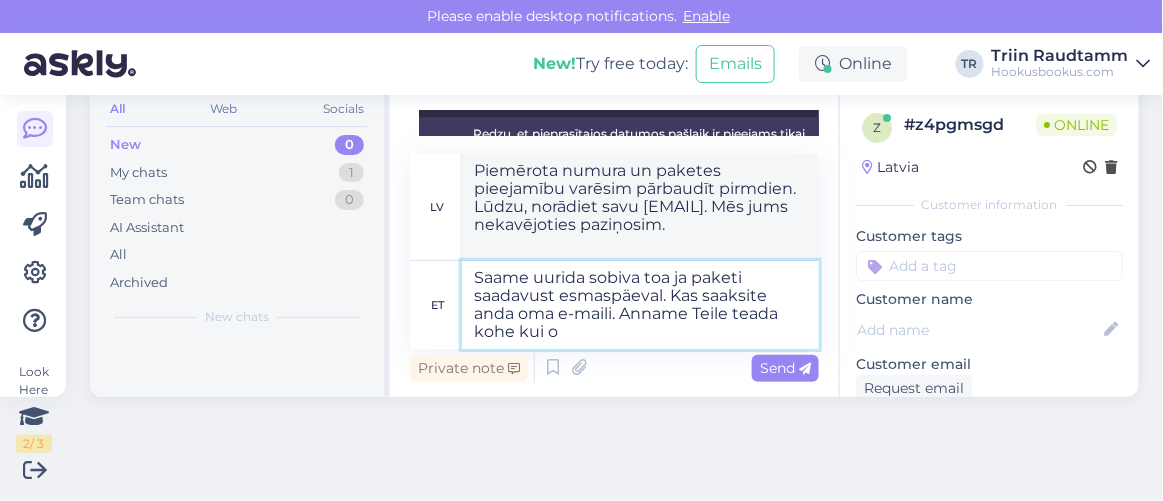 type on "Piemērota numura un paketes pieejamību varēsim pārbaudīt pirmdien. Lūdzu, norādiet savu e-pasta adresi. Mēs jums paziņosim, cik drīz vien iespējams." 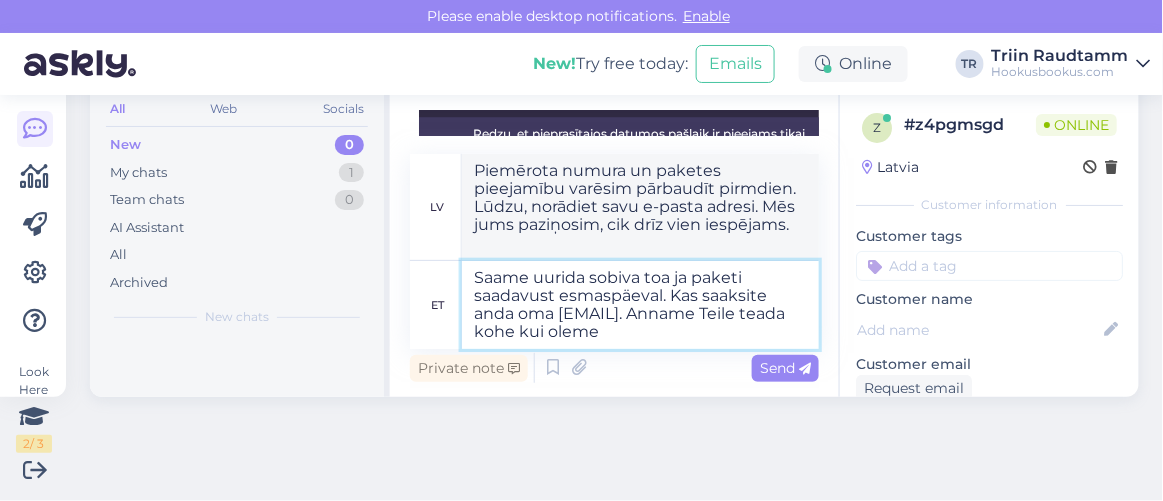 type on "Saame uurida sobiva toa ja paketi saadavust esmaspäeval. Kas saaksite anda oma e-maili. Anname Teile teada kohe kui oleme j" 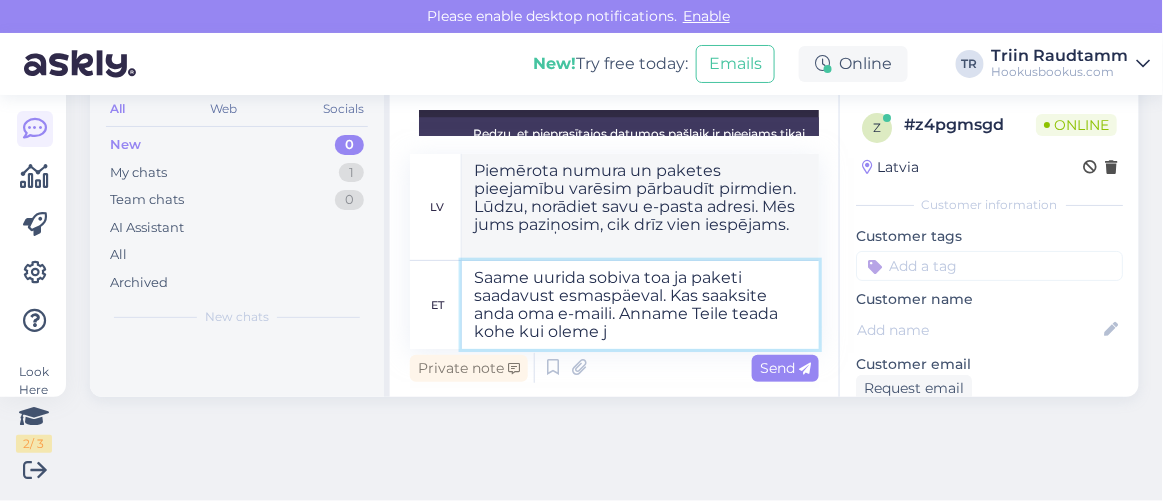 type on "Piemērota numura un paketes pieejamību varēsim pārbaudīt pirmdien. Lūdzu, norādiet savu [EMAIL]. Tiklīdz tā būs pieejama, mēs jūs informēsim." 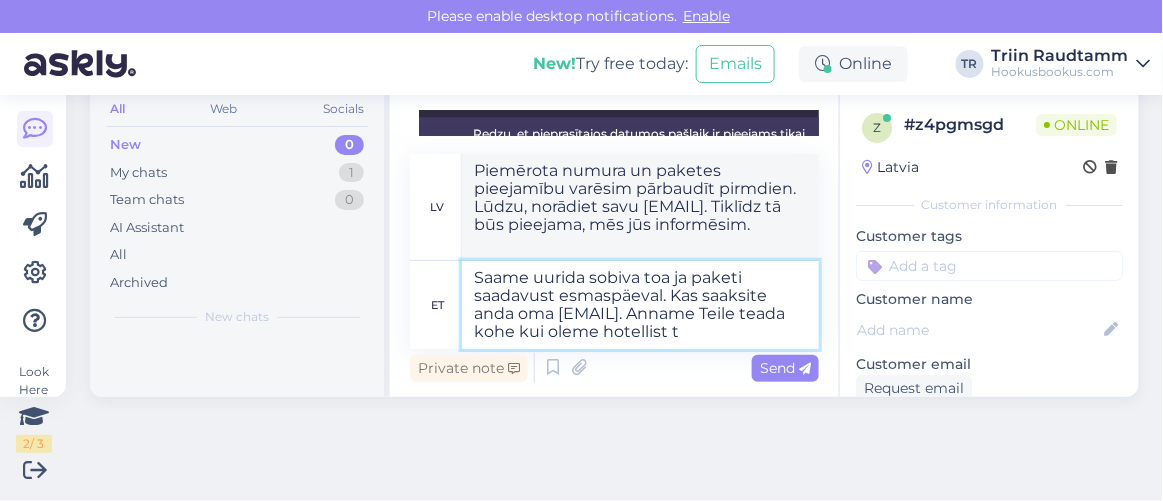 type on "Saame uurida sobiva toa ja paketi saadavust esmaspäeval. Kas saaksite anda oma [EMAIL]. Anname Teile teada kohe kui oleme hotellist ta" 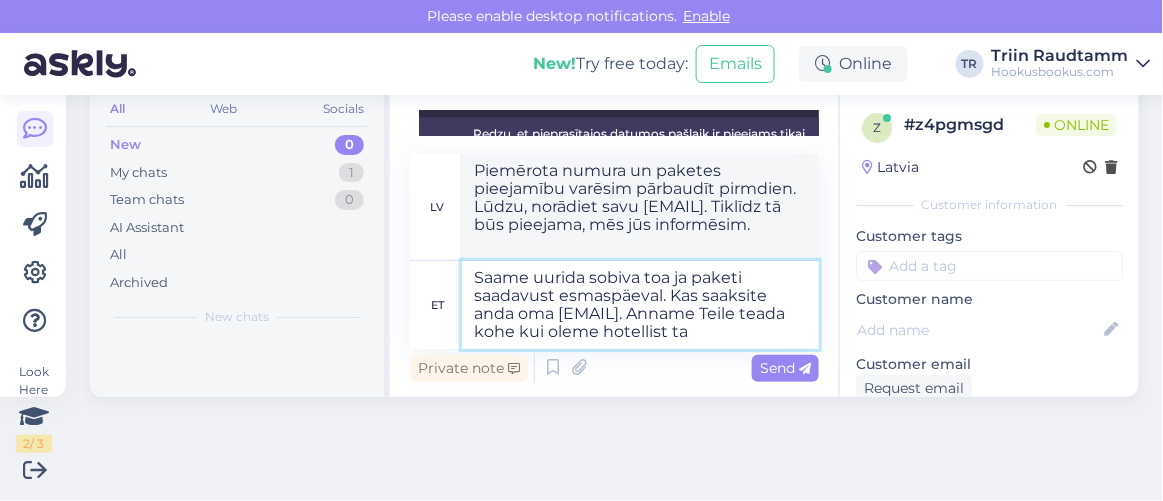 type on "Piemērota numura un paketes pieejamību varēsim pārbaudīt pirmdien. Lūdzu, norādiet savu [EMAIL]. Tiklīdz būsim viesnīcā, mēs jums paziņosim." 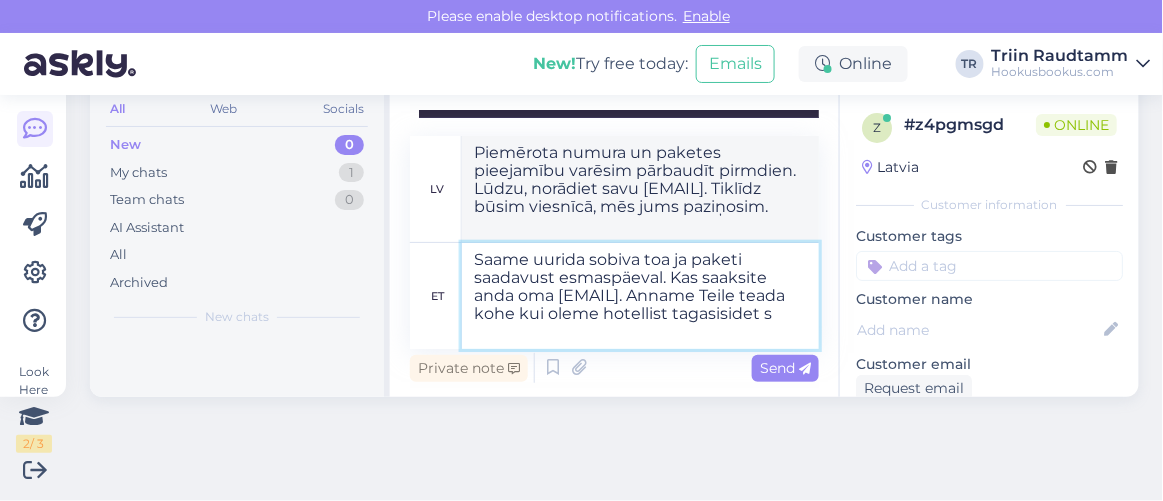 type on "Saame uurida sobiva toa ja paketi saadavust esmaspäeval. Kas saaksite anda oma [EMAIL]. Anname Teile teada kohe kui oleme hotellist tagasisidet sa" 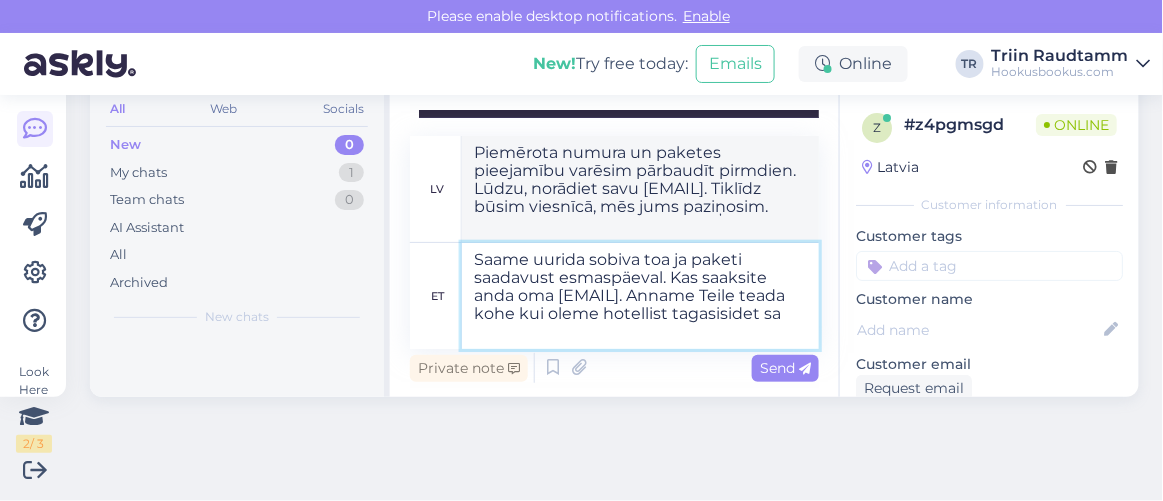type on "Piemērota numura un paketes pieejamību varēsim pārbaudīt pirmdien. Lūdzu, norādiet savu e-pasta adresi. Tiklīdz saņemsim atsauksmes no viesnīcas, mēs jūs informēsim. [EMAIL]" 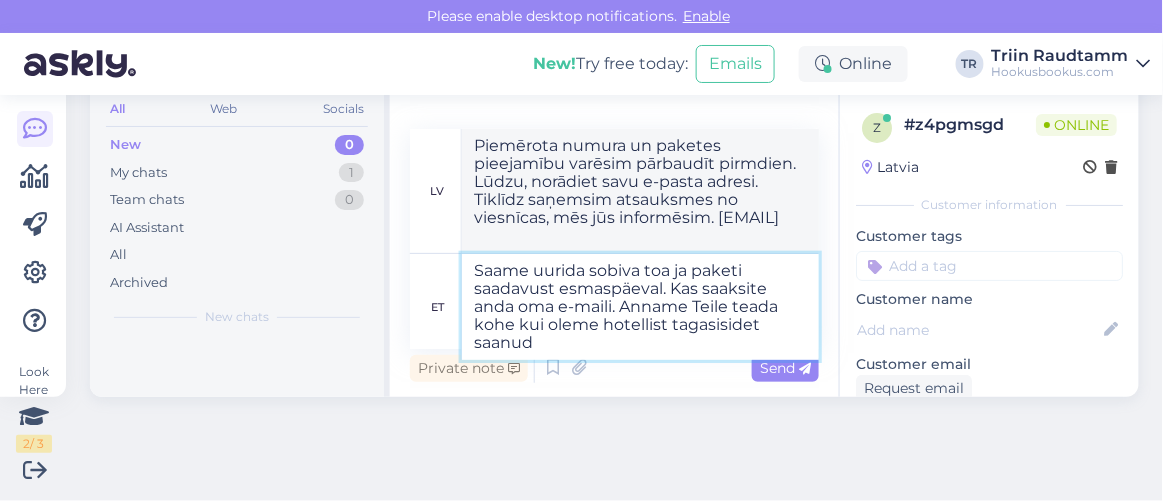 type on "Saame uurida sobiva toa ja paketi saadavust esmaspäeval. Kas saaksite anda oma e-maili. Anname Teile teada kohe kui oleme hotellist tagasisidet saanud." 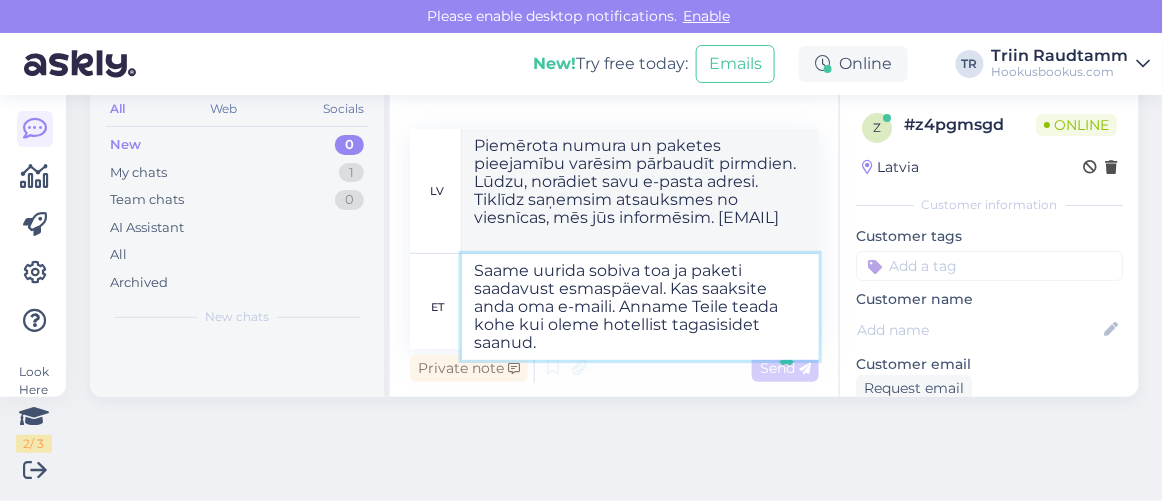 type 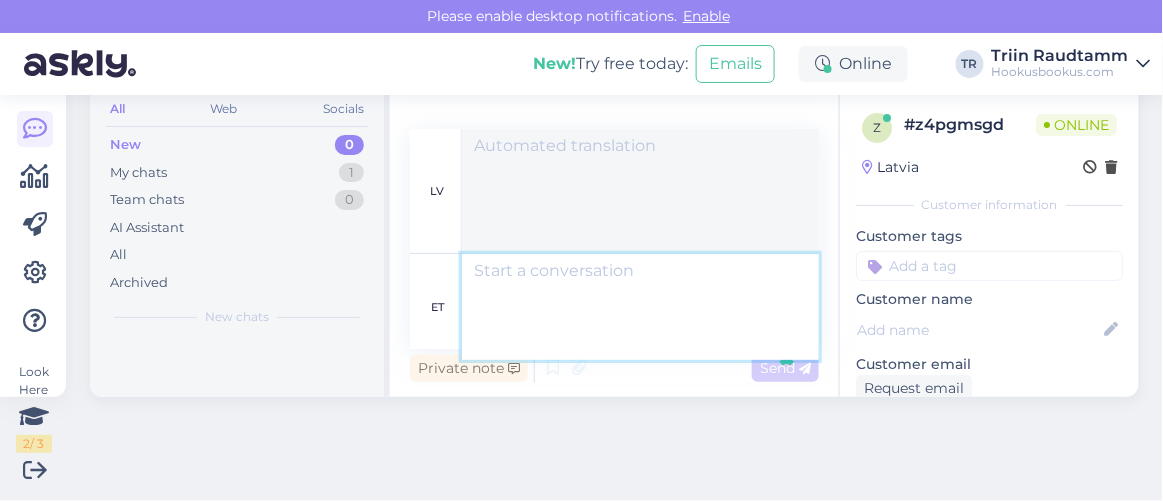 scroll, scrollTop: 1366, scrollLeft: 0, axis: vertical 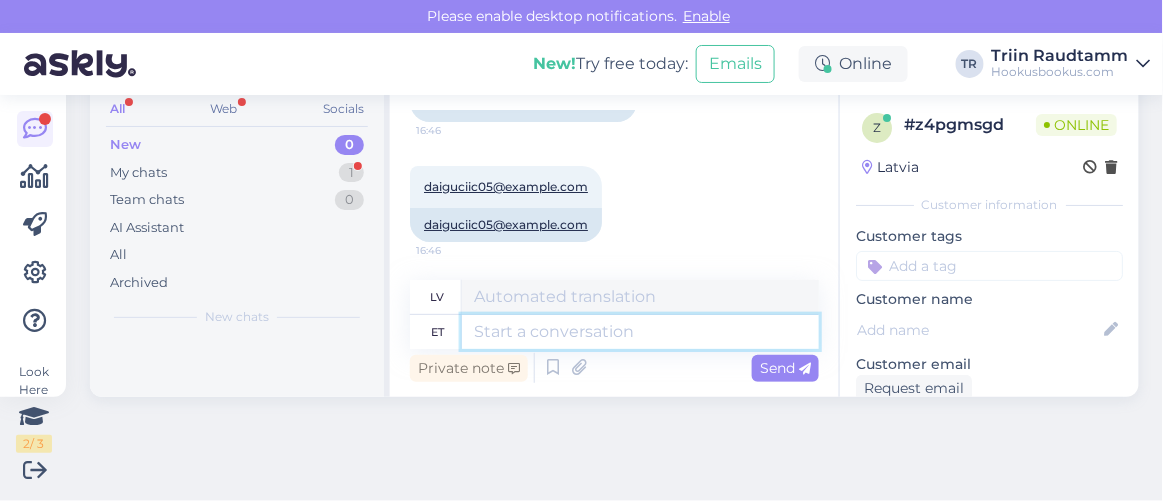 click at bounding box center (640, 332) 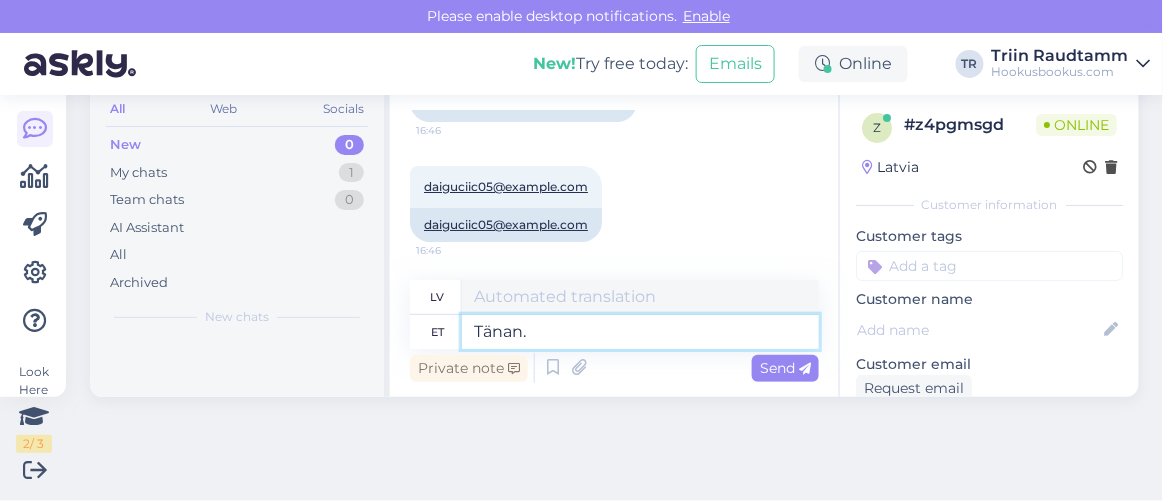 type on "Tänan." 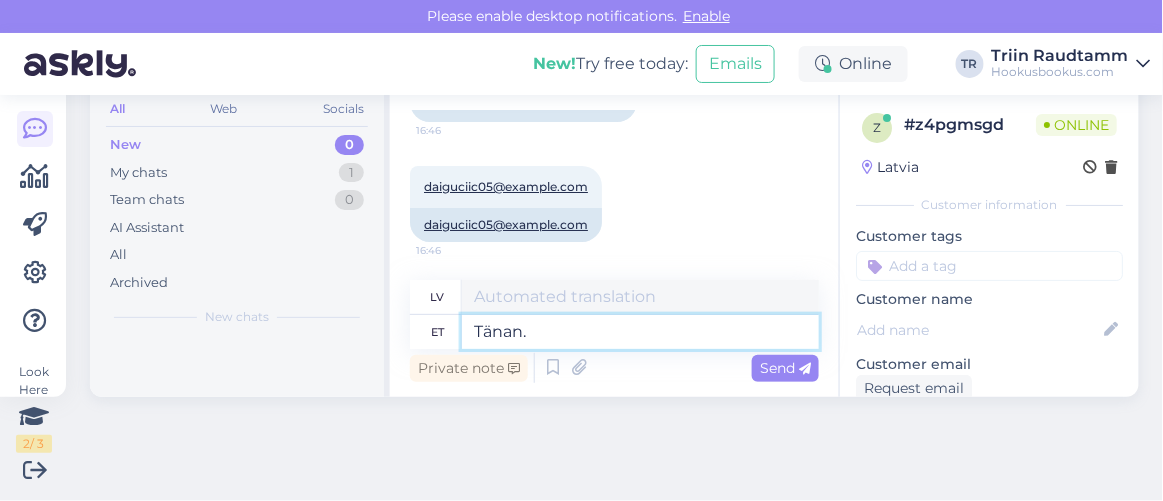 type on "Paldies." 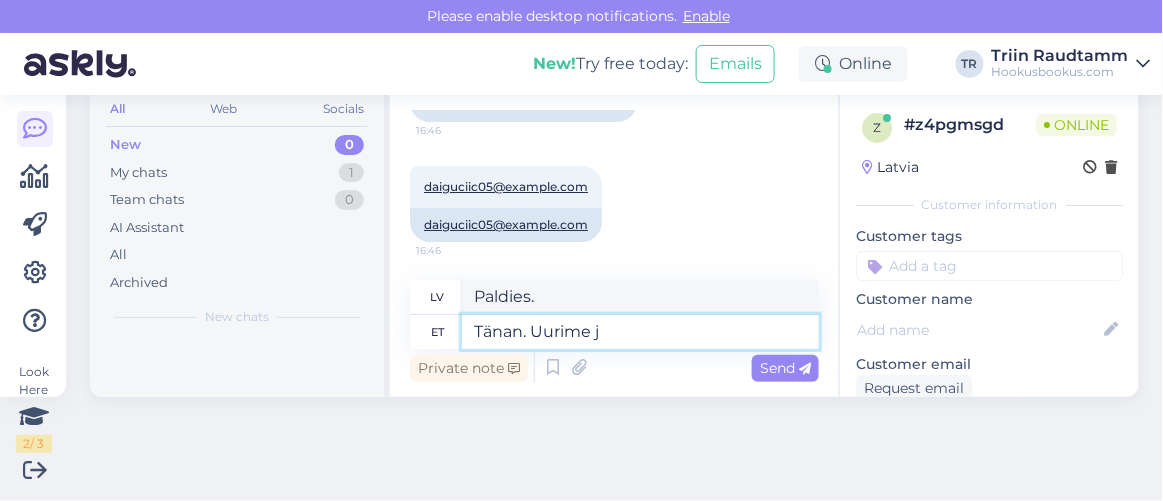 type on "Tänan. Uurime ja" 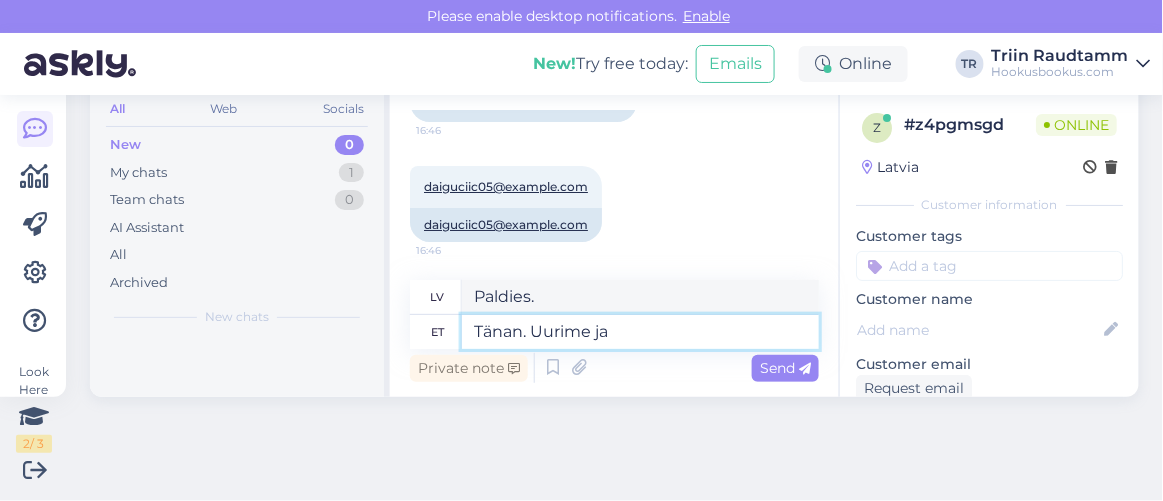 type on "Paldies. Mēs izmeklēsim." 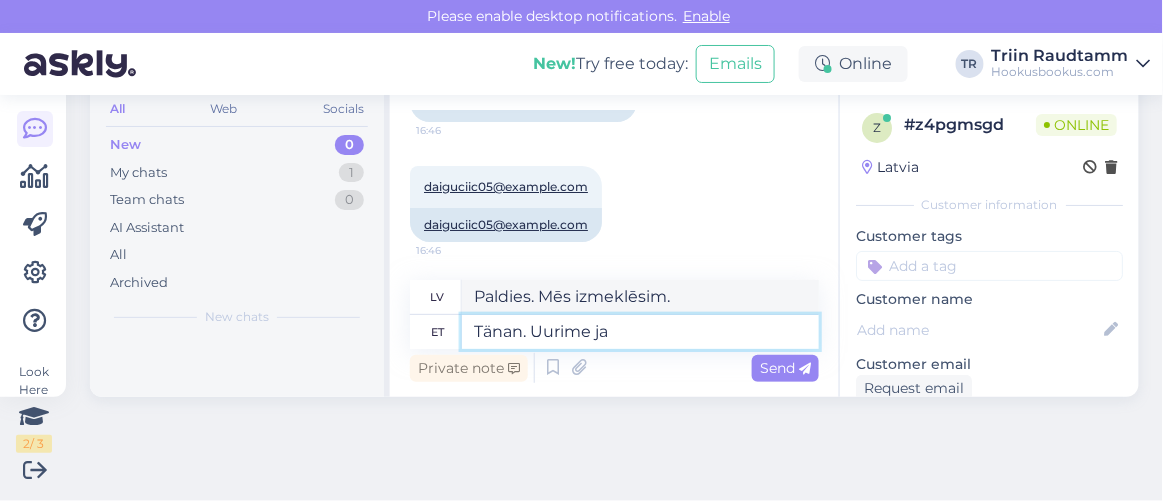 type on "Tänan. Uurime ja" 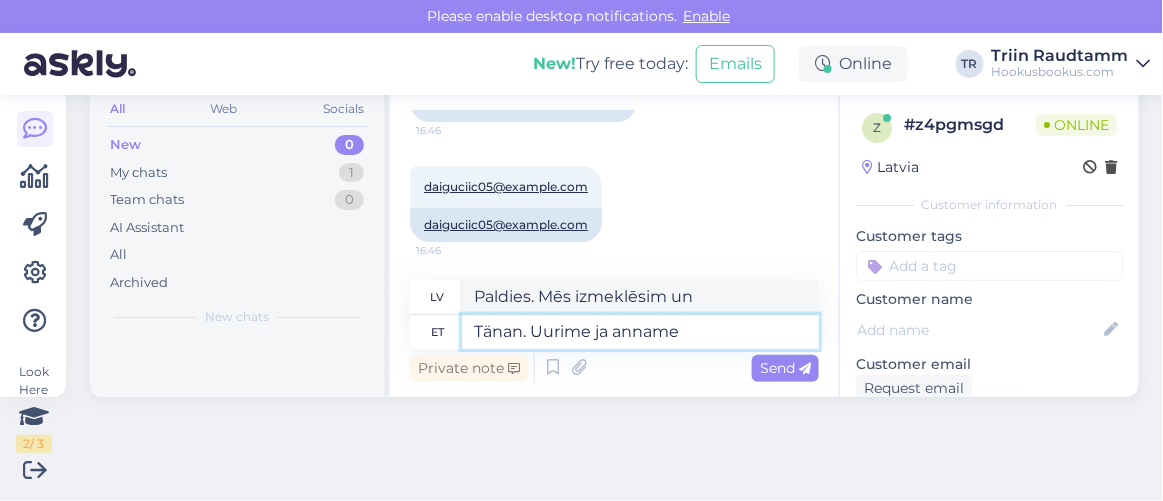 type on "Tänan. Uurime ja anname" 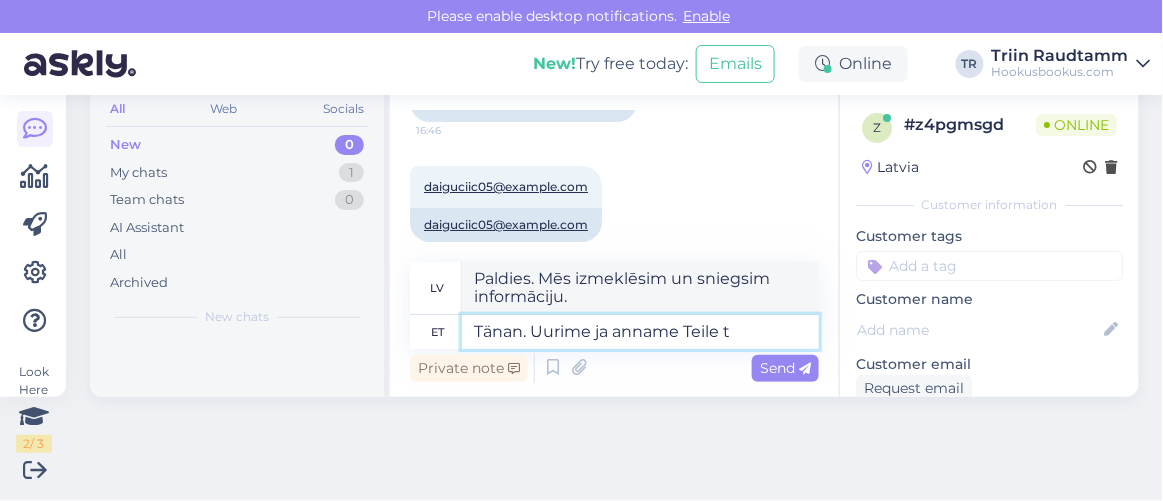 type on "Tänan. Uurime ja anname Teile te" 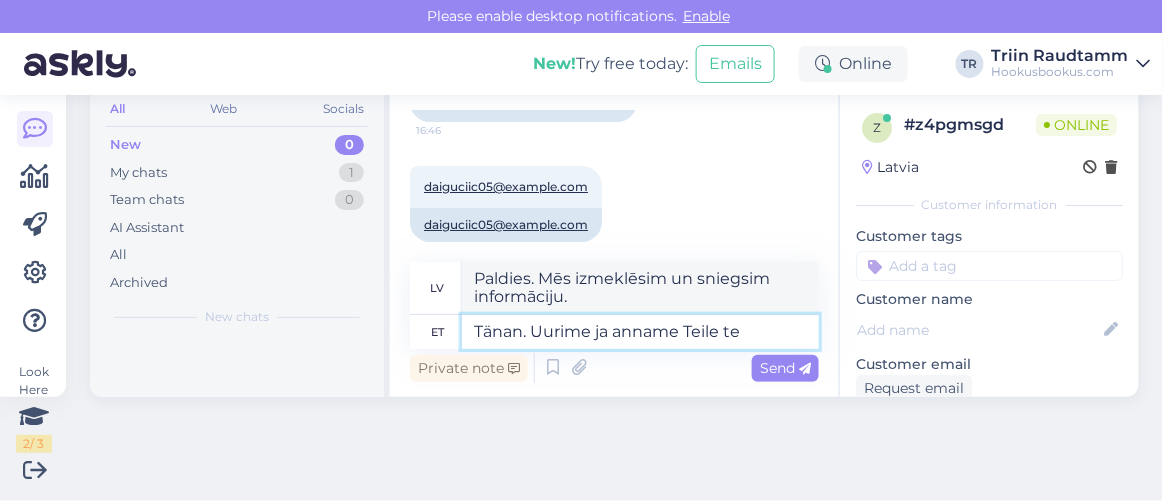 type on "Paldies. Mēs izmeklēsim un informēsim jūs." 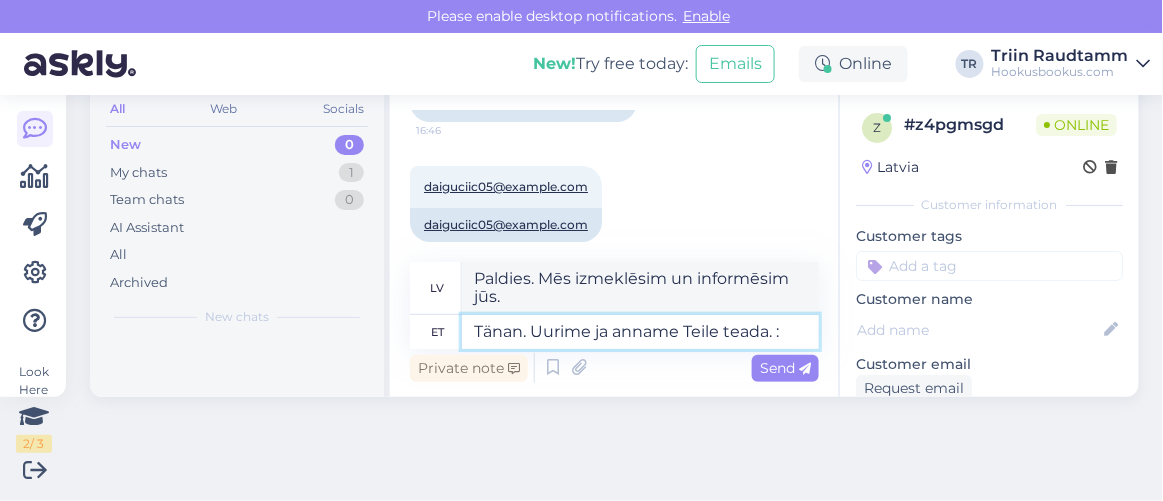 type on "Tänan. Uurime ja anname Teile teada. :)" 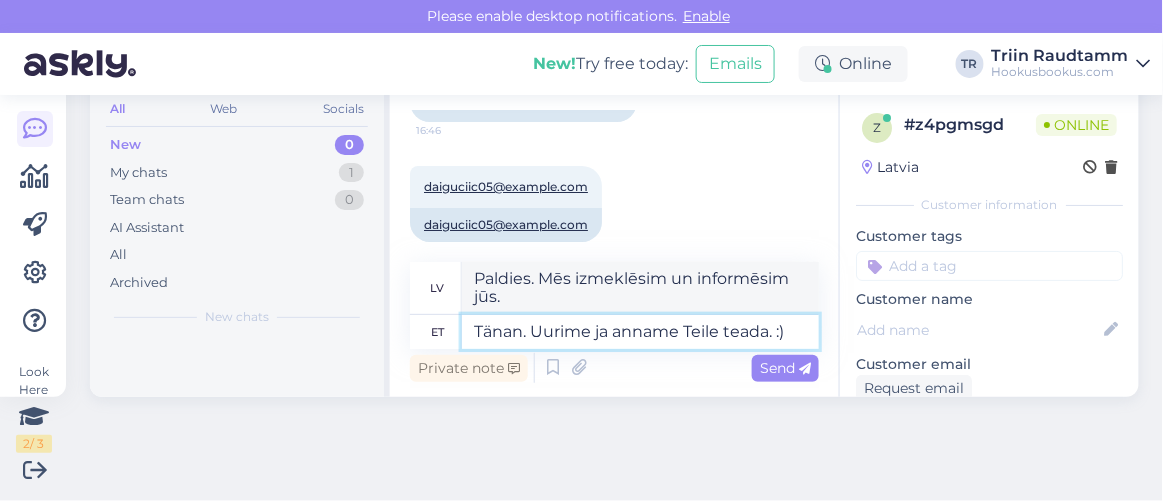 type on "Paldies. Izpētīsim un informēsim. :)" 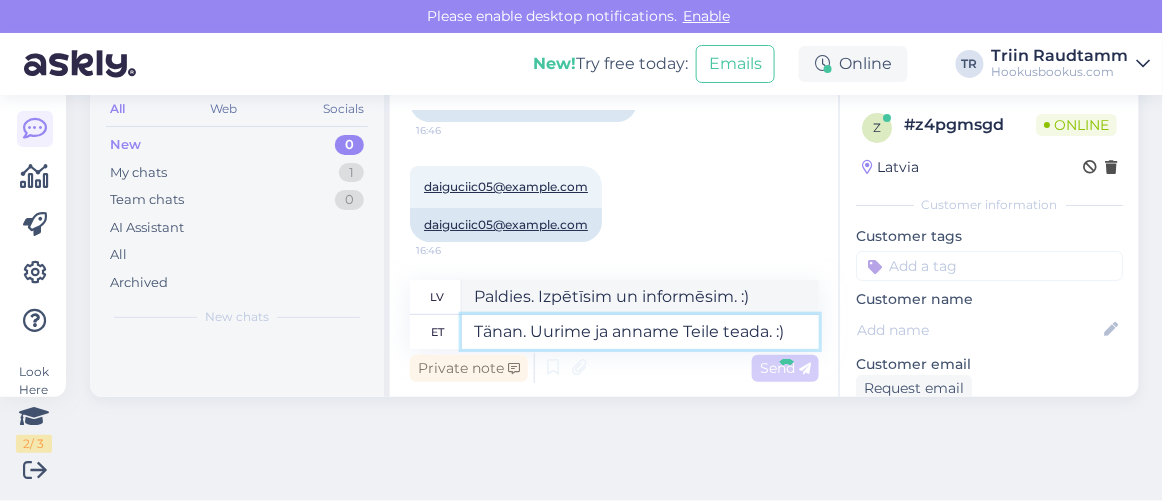 type 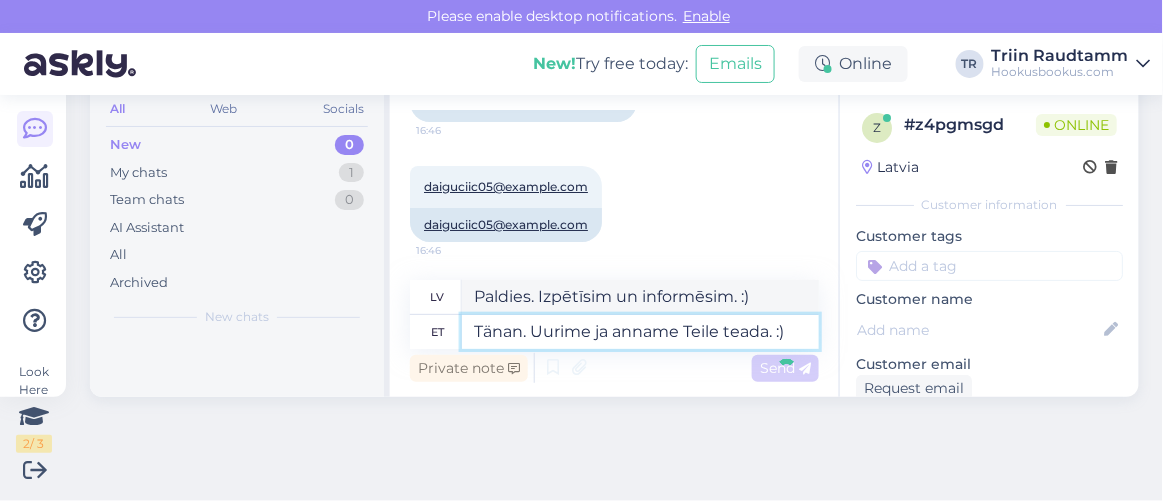 type 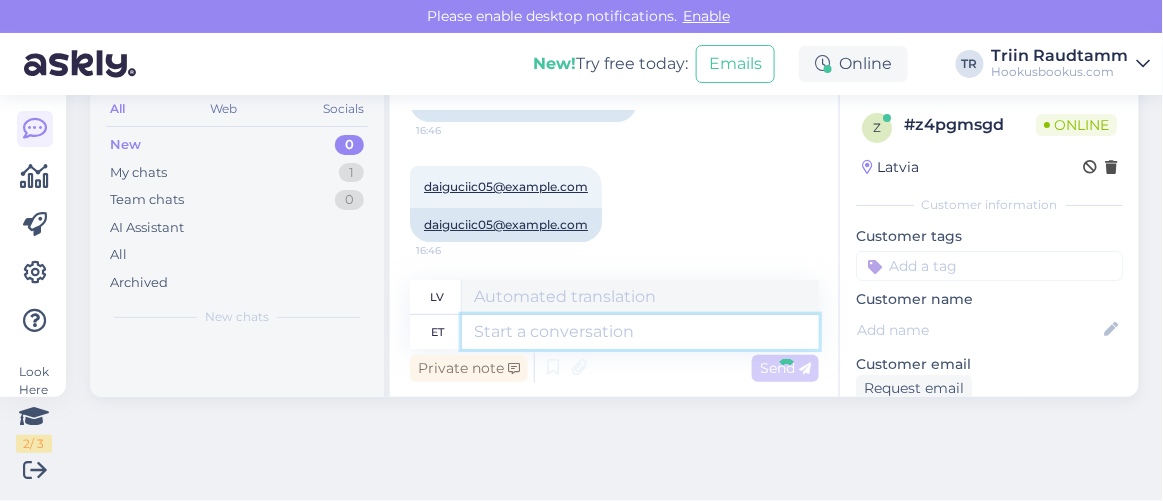scroll, scrollTop: 1881, scrollLeft: 0, axis: vertical 